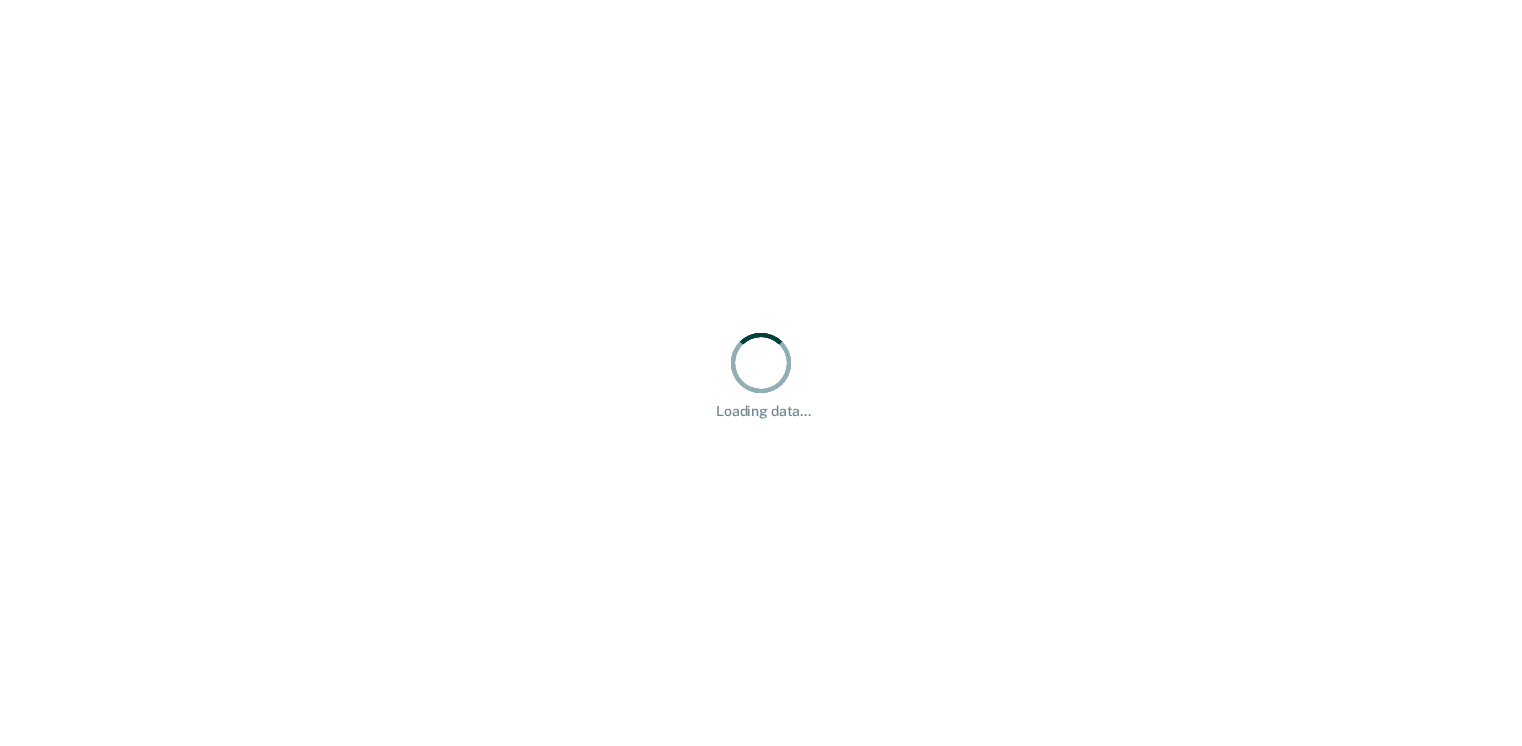 scroll, scrollTop: 0, scrollLeft: 0, axis: both 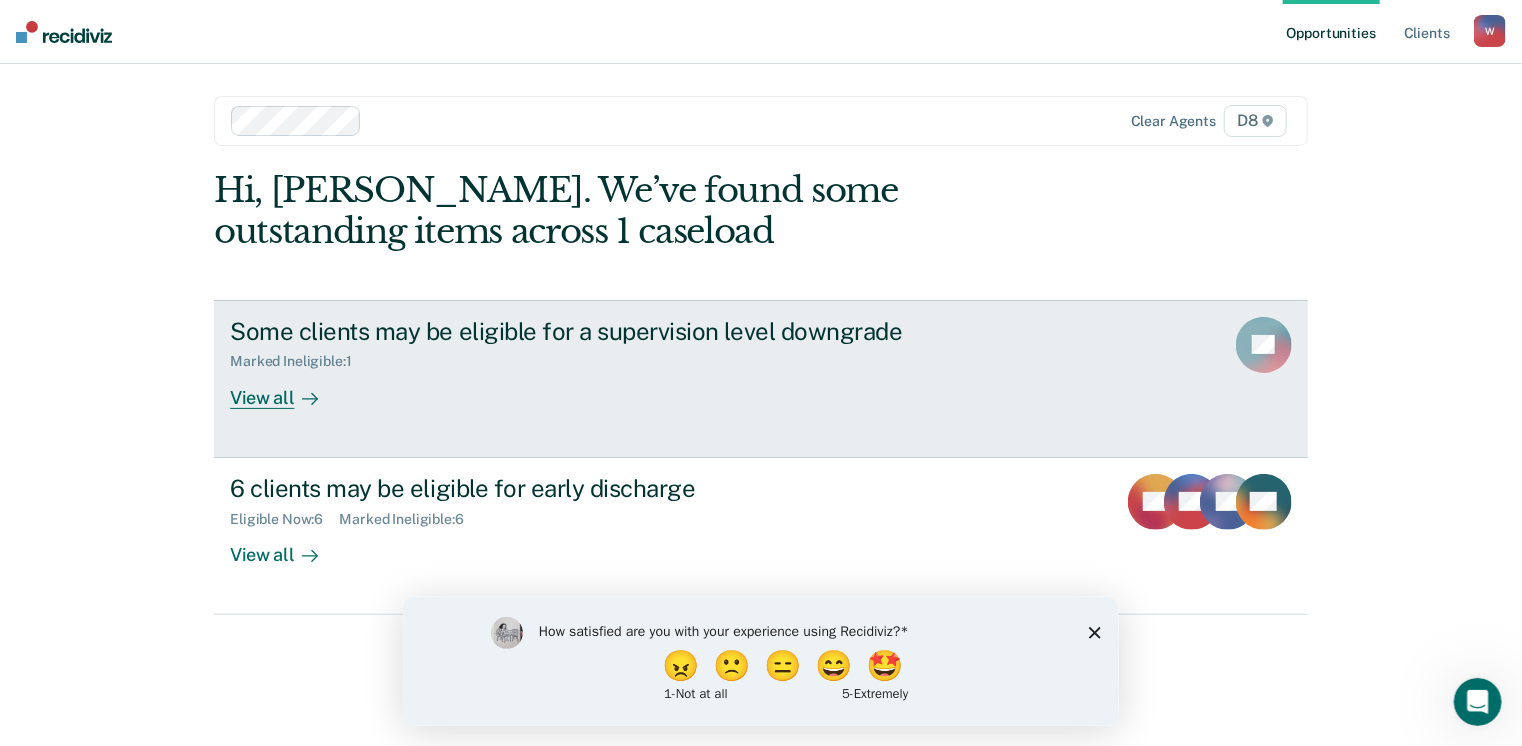 click on "View all" at bounding box center [286, 389] 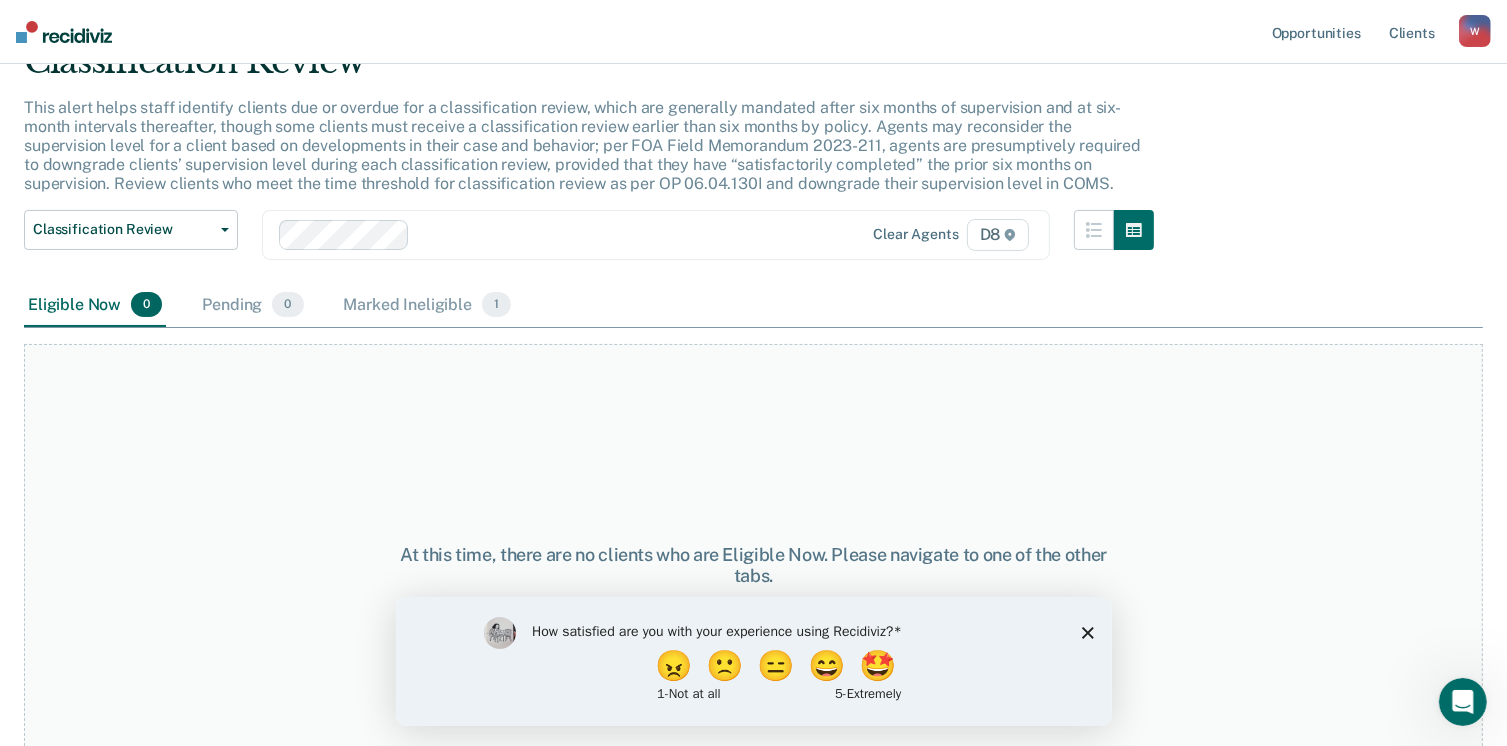 scroll, scrollTop: 135, scrollLeft: 0, axis: vertical 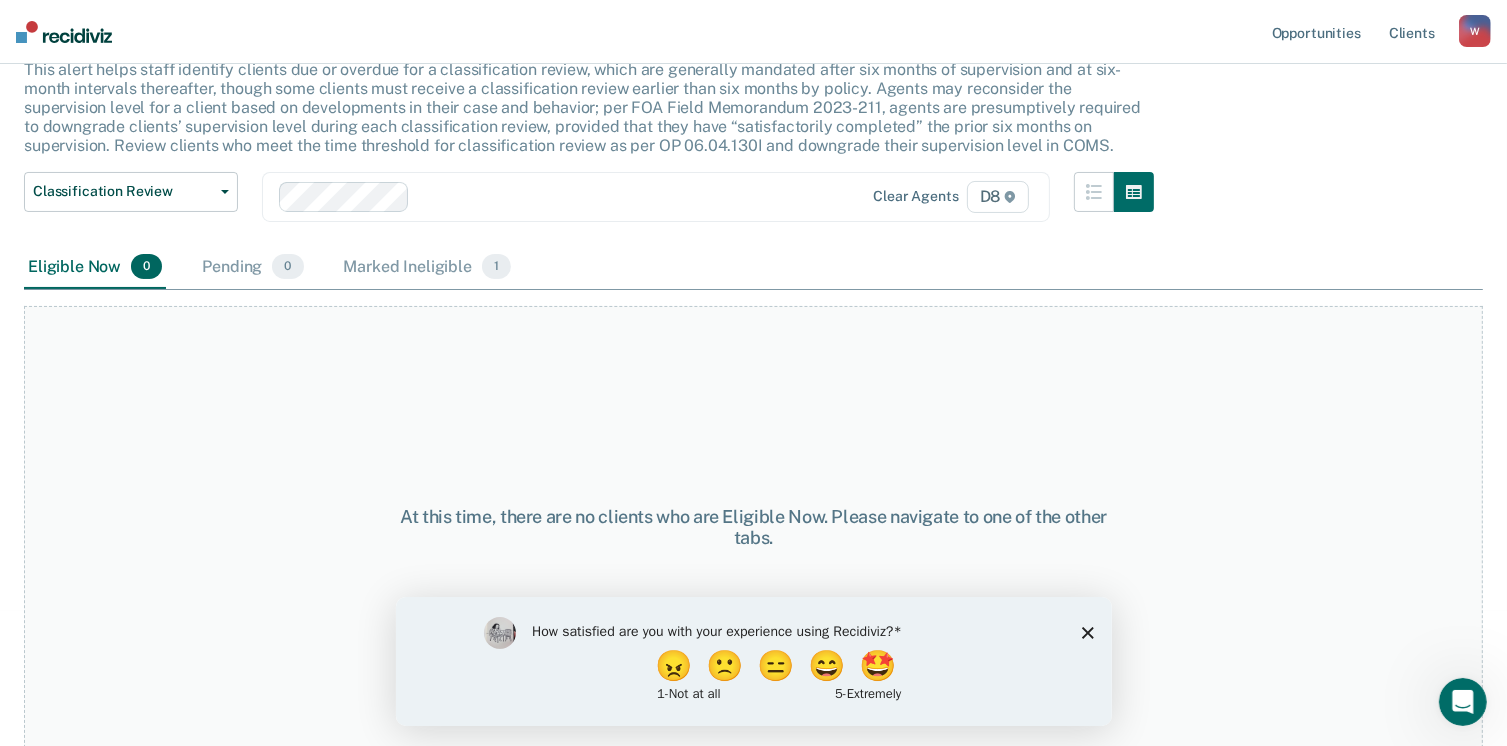 click on "How satisfied are you with your experience using Recidiviz? 😠 🙁 😑 😄 🤩 1  -  Not at all 5  -  Extremely" at bounding box center [753, 660] 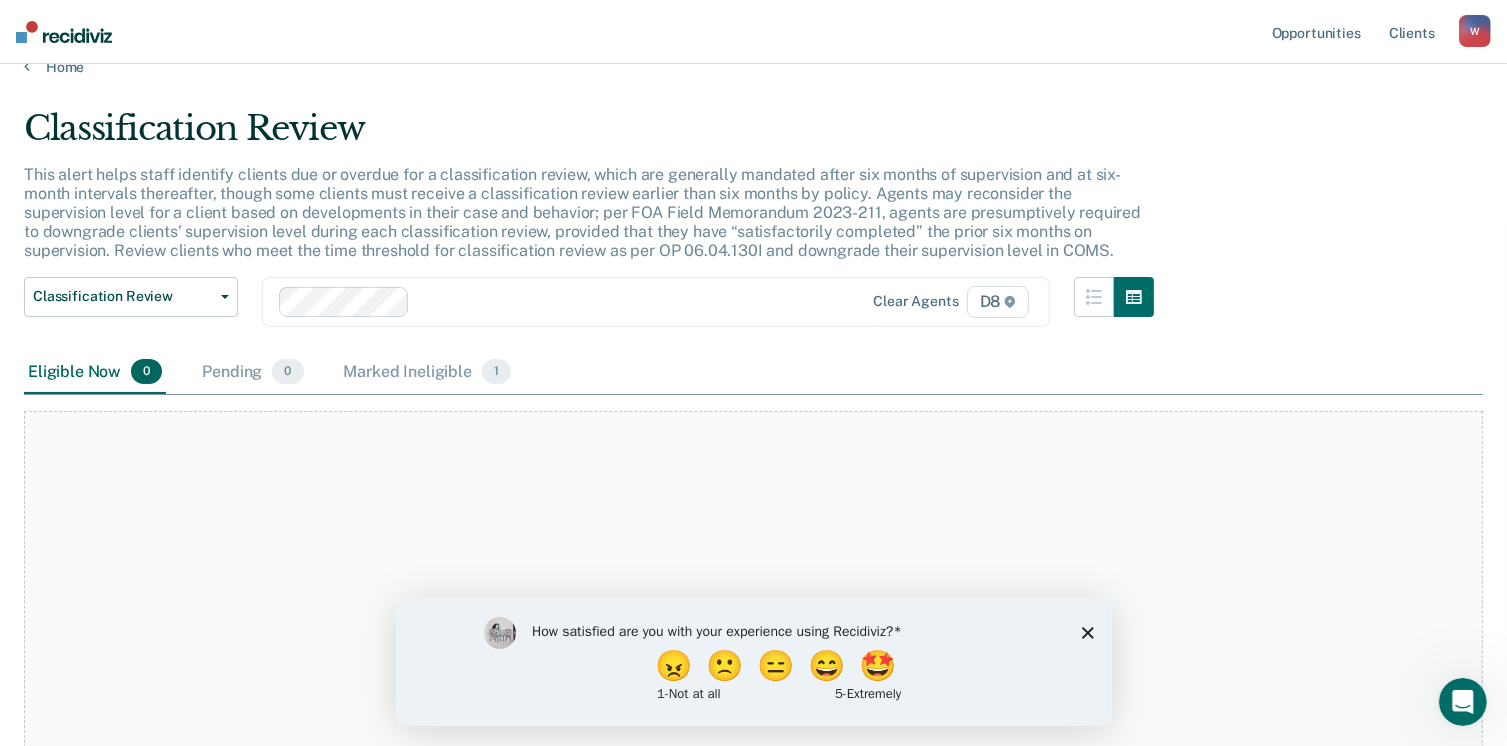 scroll, scrollTop: 0, scrollLeft: 0, axis: both 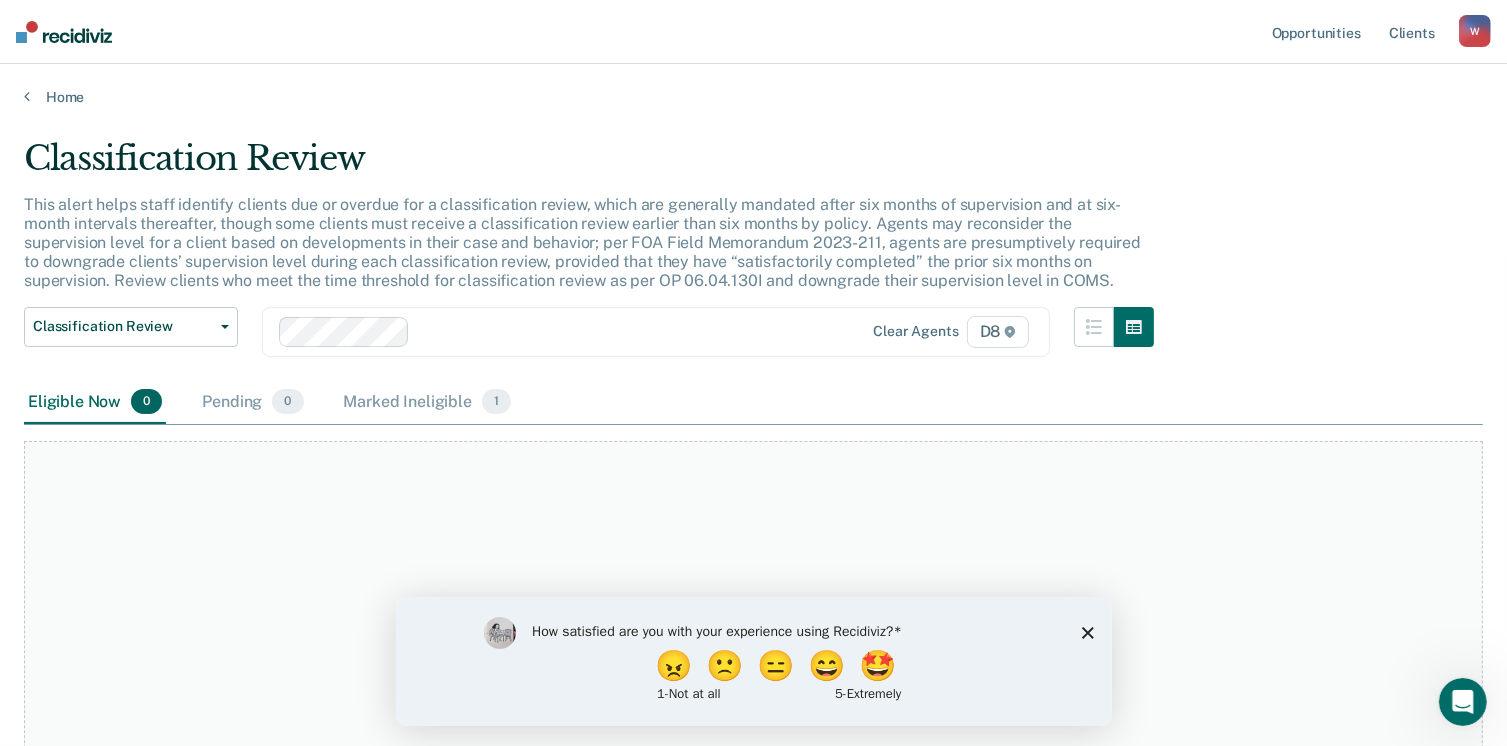 click on "How satisfied are you with your experience using Recidiviz? 😠 🙁 😑 😄 🤩 1  -  Not at all 5  -  Extremely" at bounding box center [753, 660] 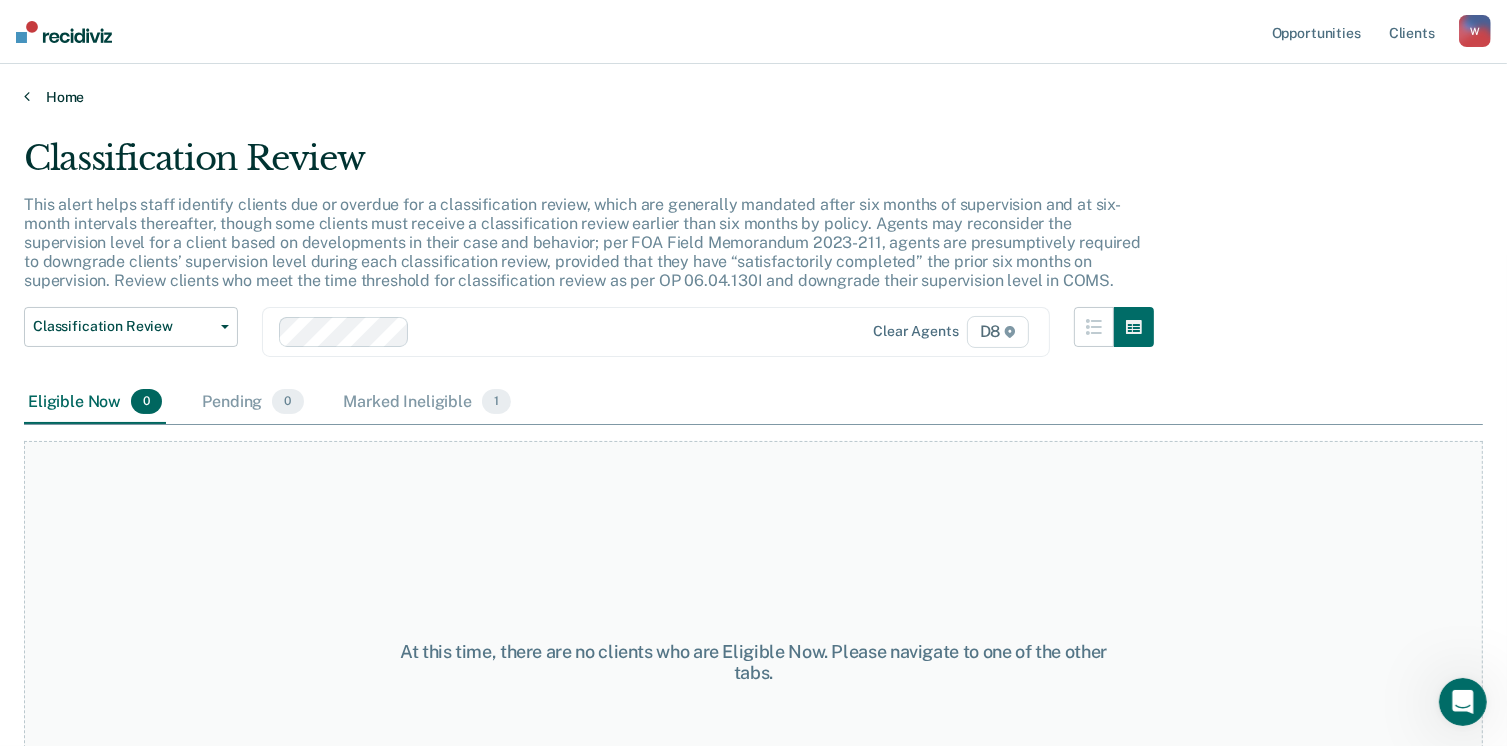 click on "Home" at bounding box center [753, 97] 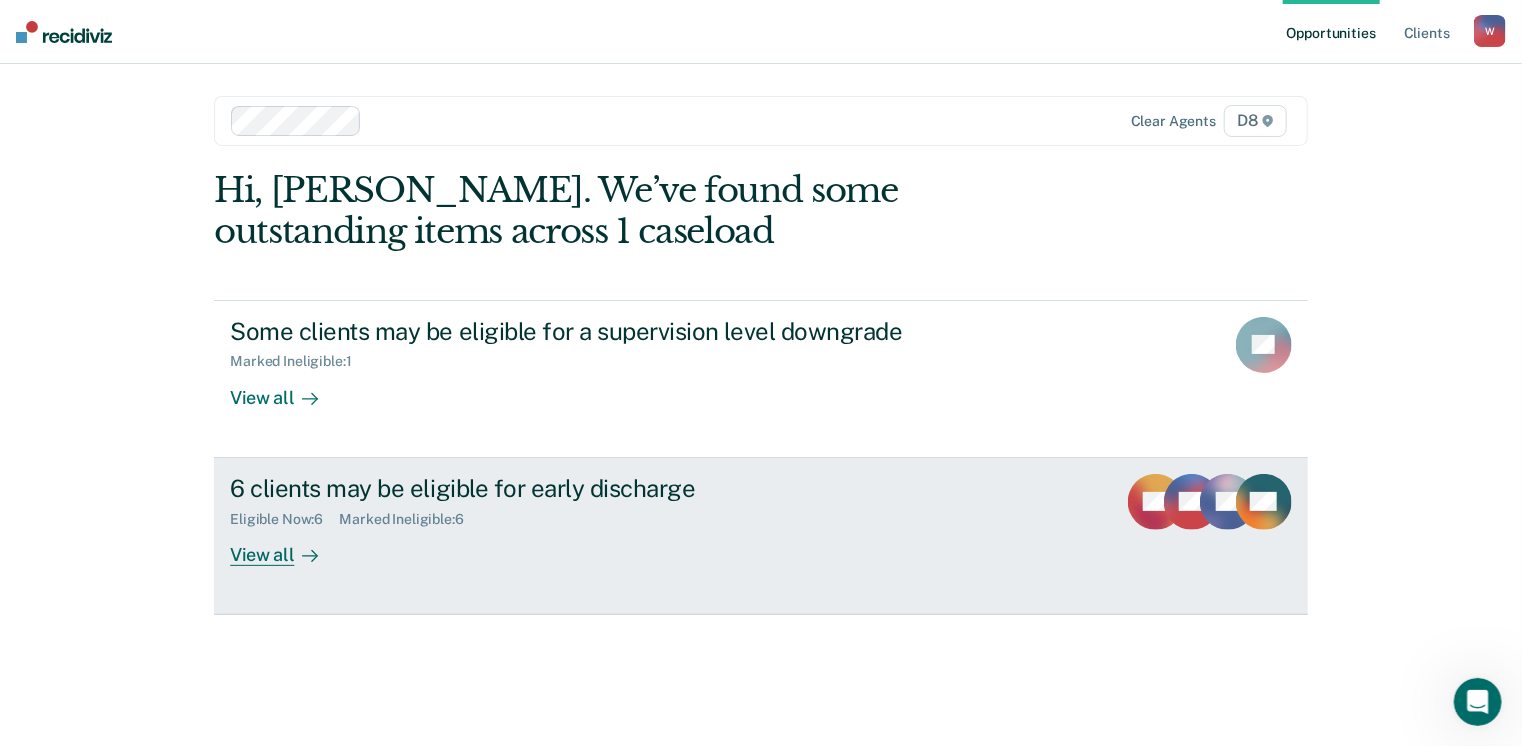 click on "Eligible Now :  6 Marked Ineligible :  6" at bounding box center [581, 515] 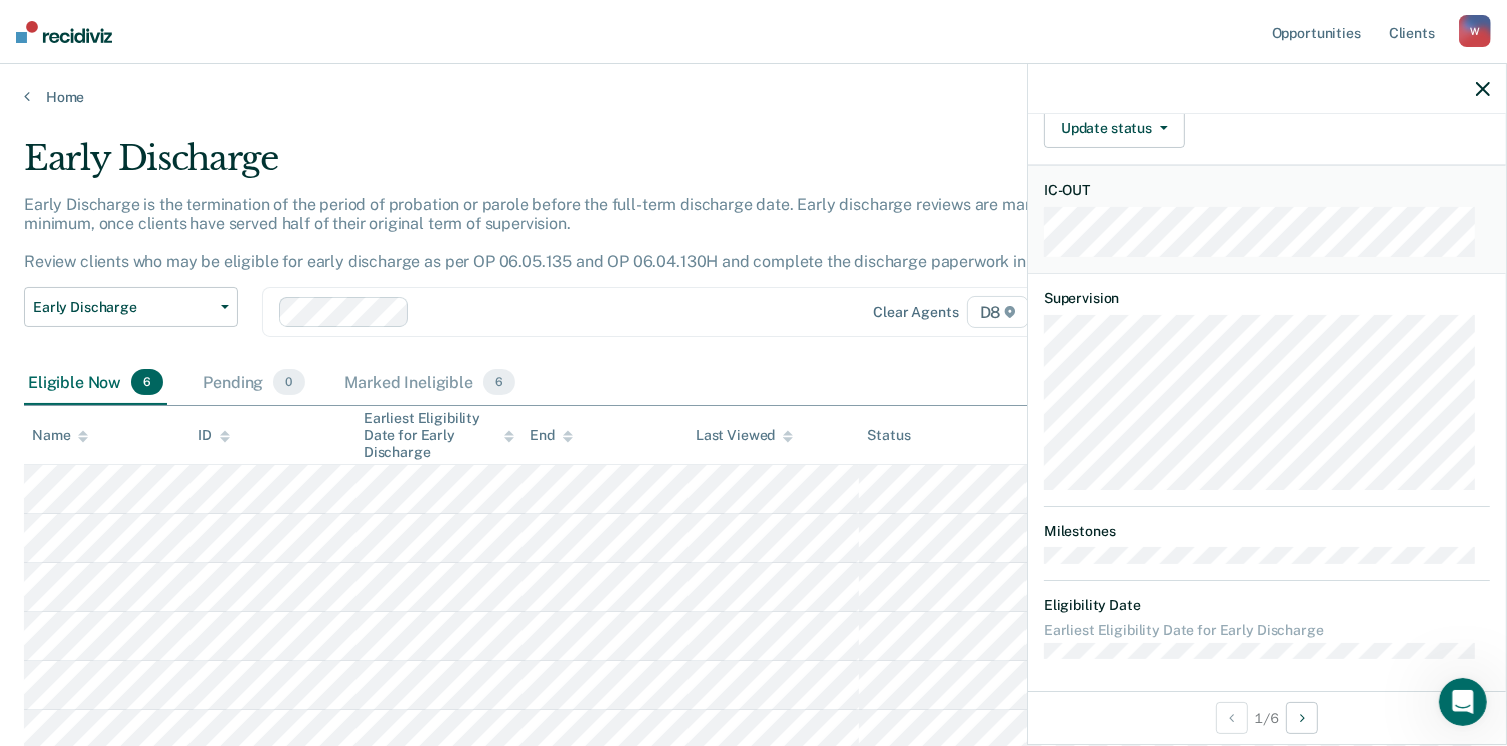 scroll, scrollTop: 0, scrollLeft: 0, axis: both 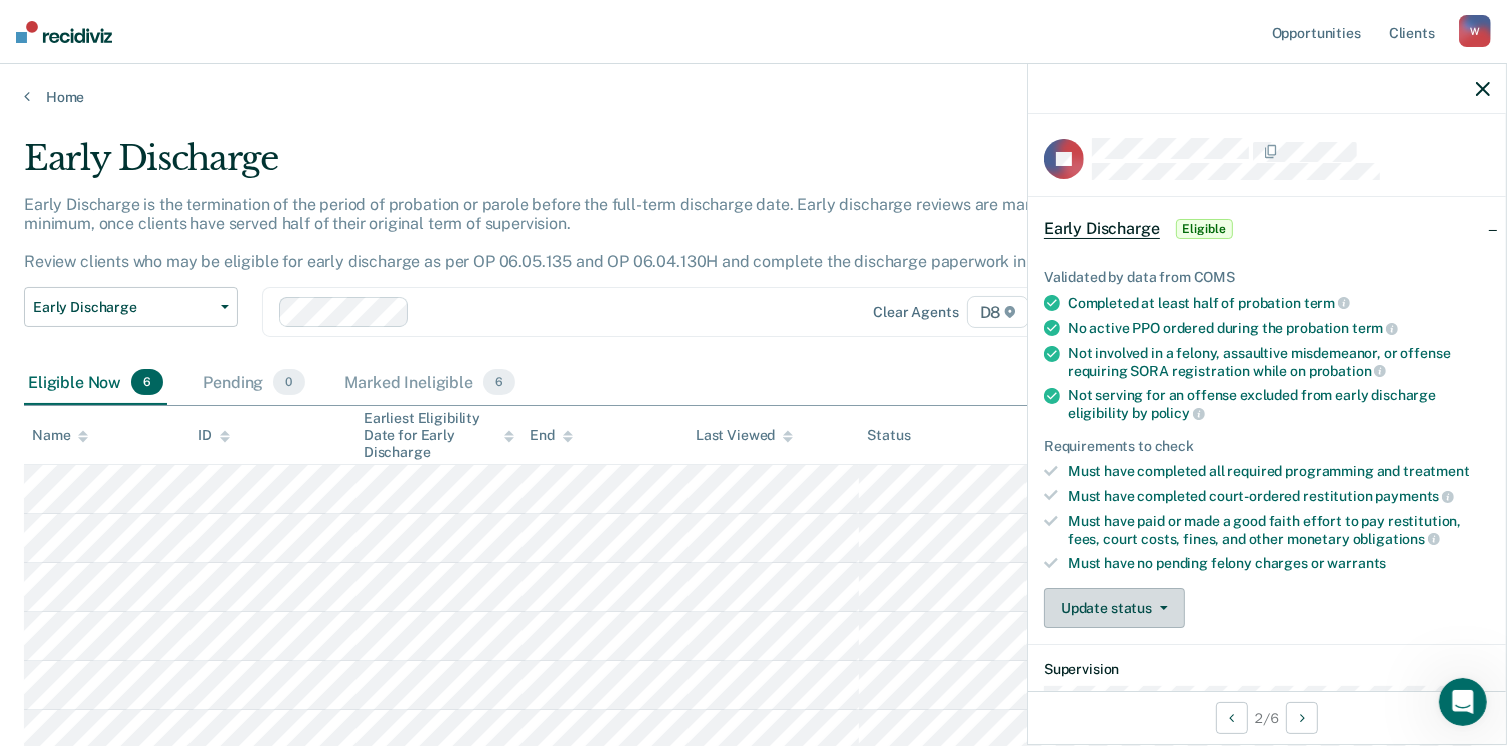click on "Update status" at bounding box center [1114, 608] 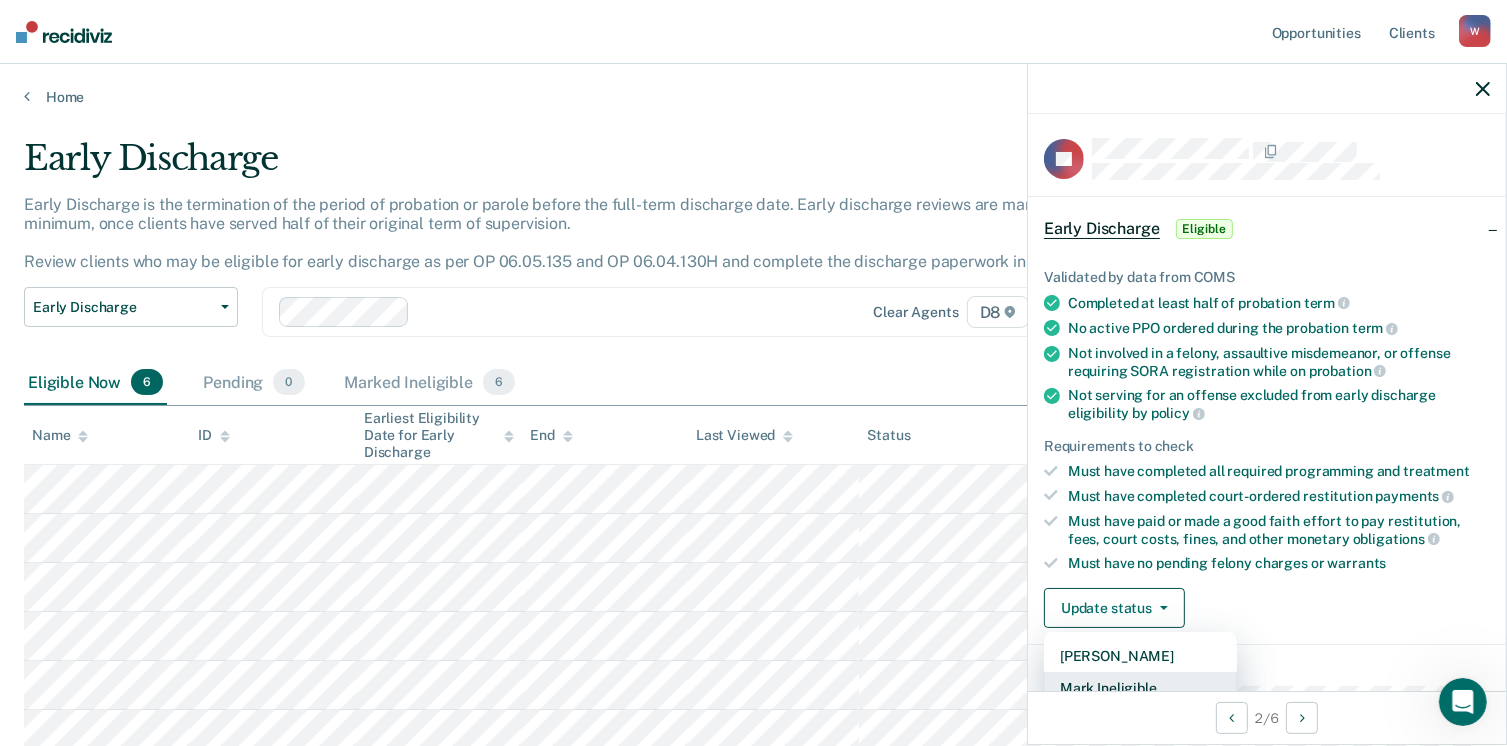 scroll, scrollTop: 5, scrollLeft: 0, axis: vertical 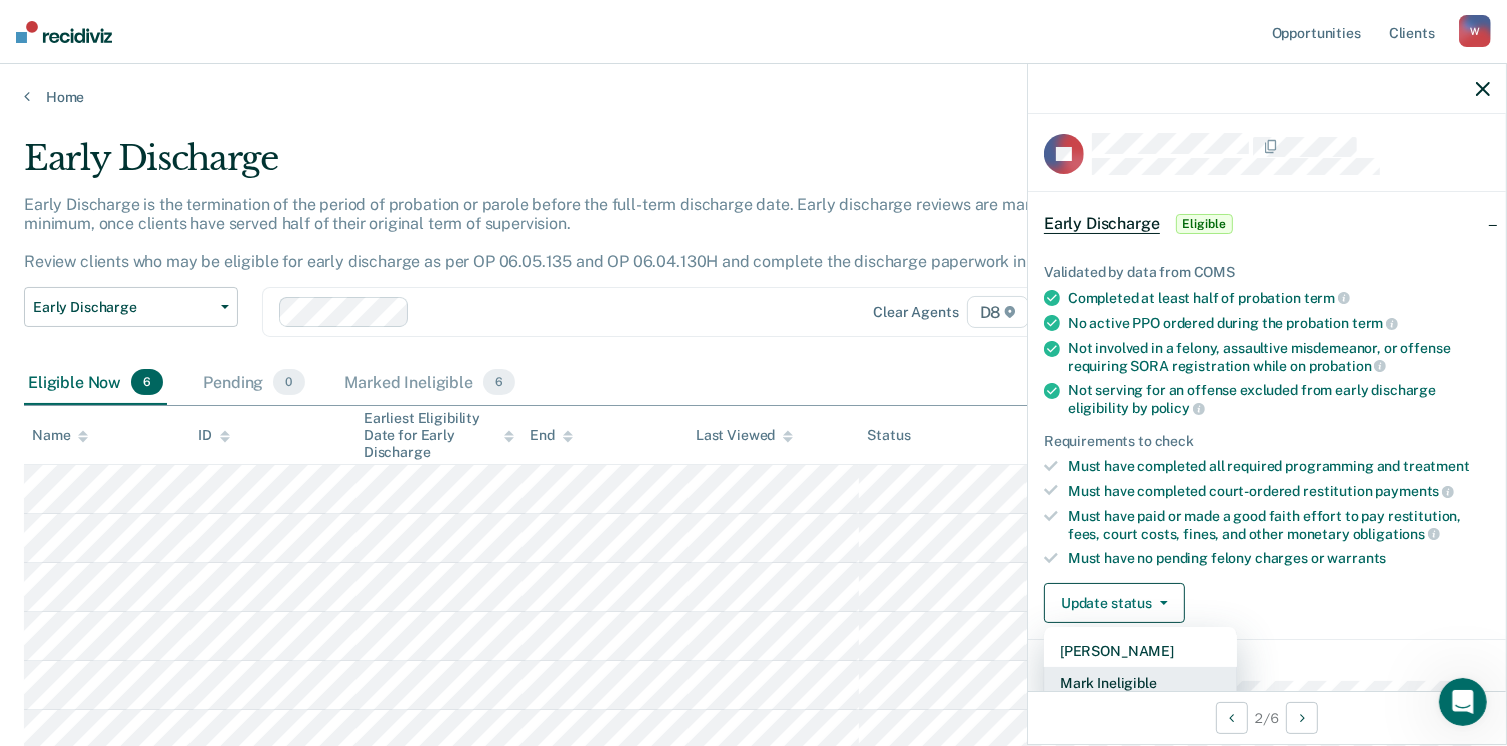 click on "Mark Ineligible" at bounding box center [1140, 683] 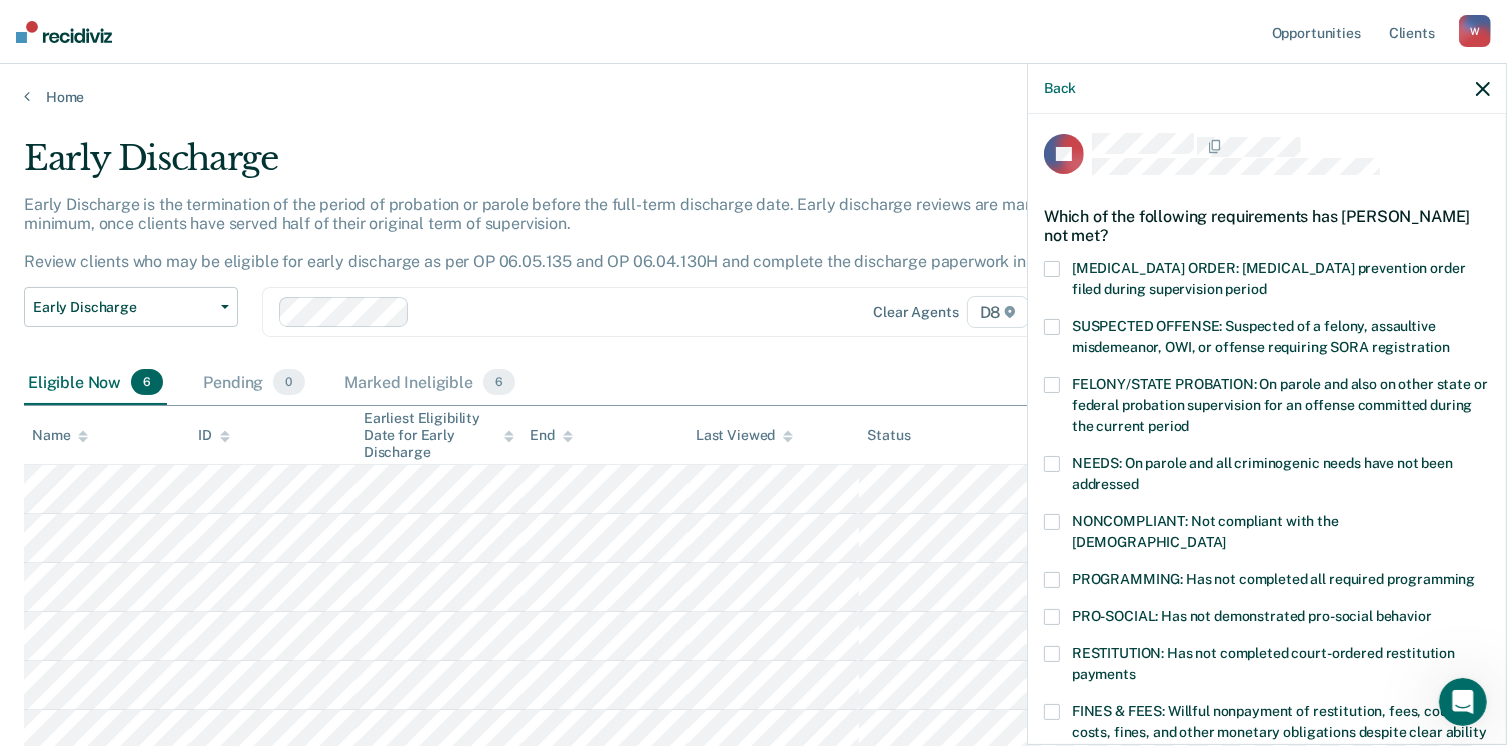 scroll, scrollTop: 555, scrollLeft: 0, axis: vertical 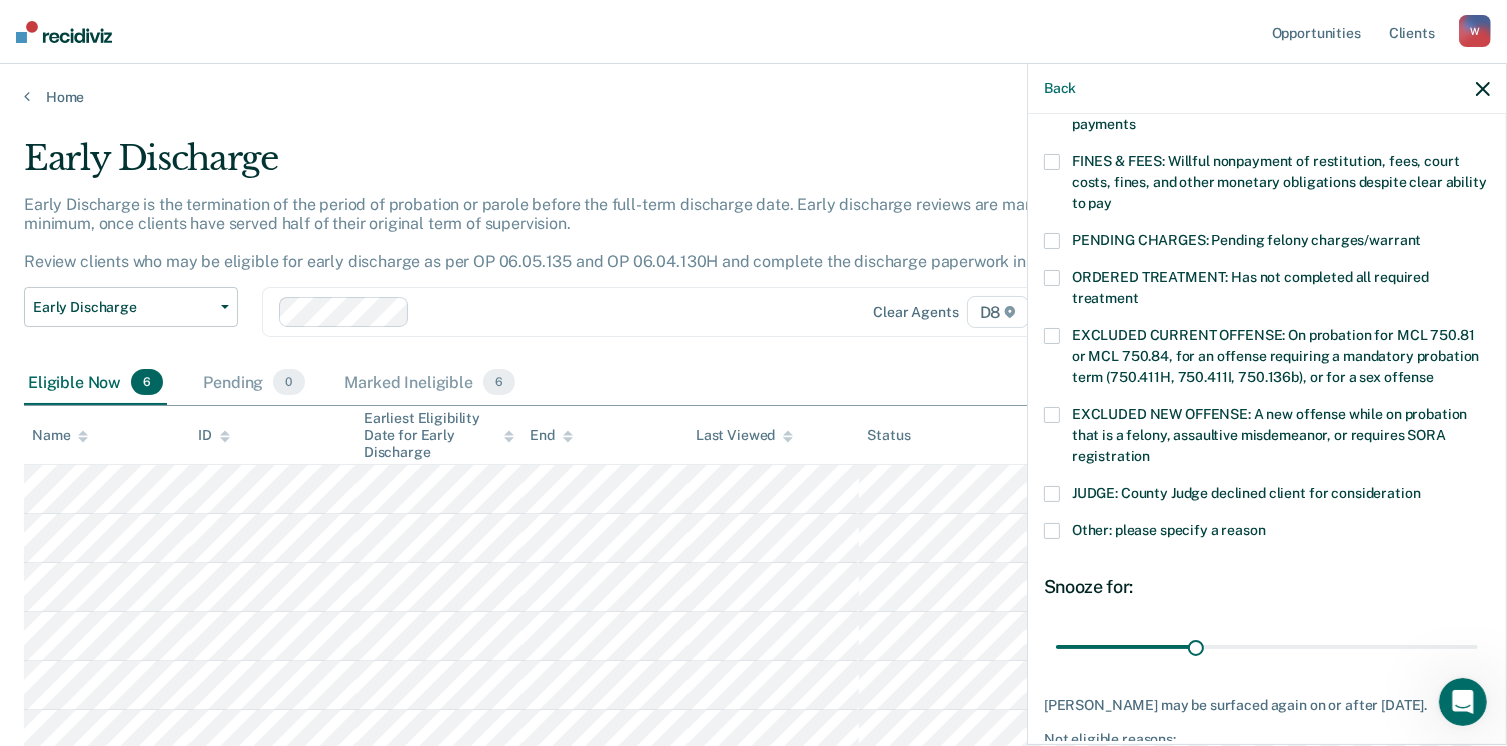 click on "JUDGE: County Judge declined client for consideration" at bounding box center (1267, 504) 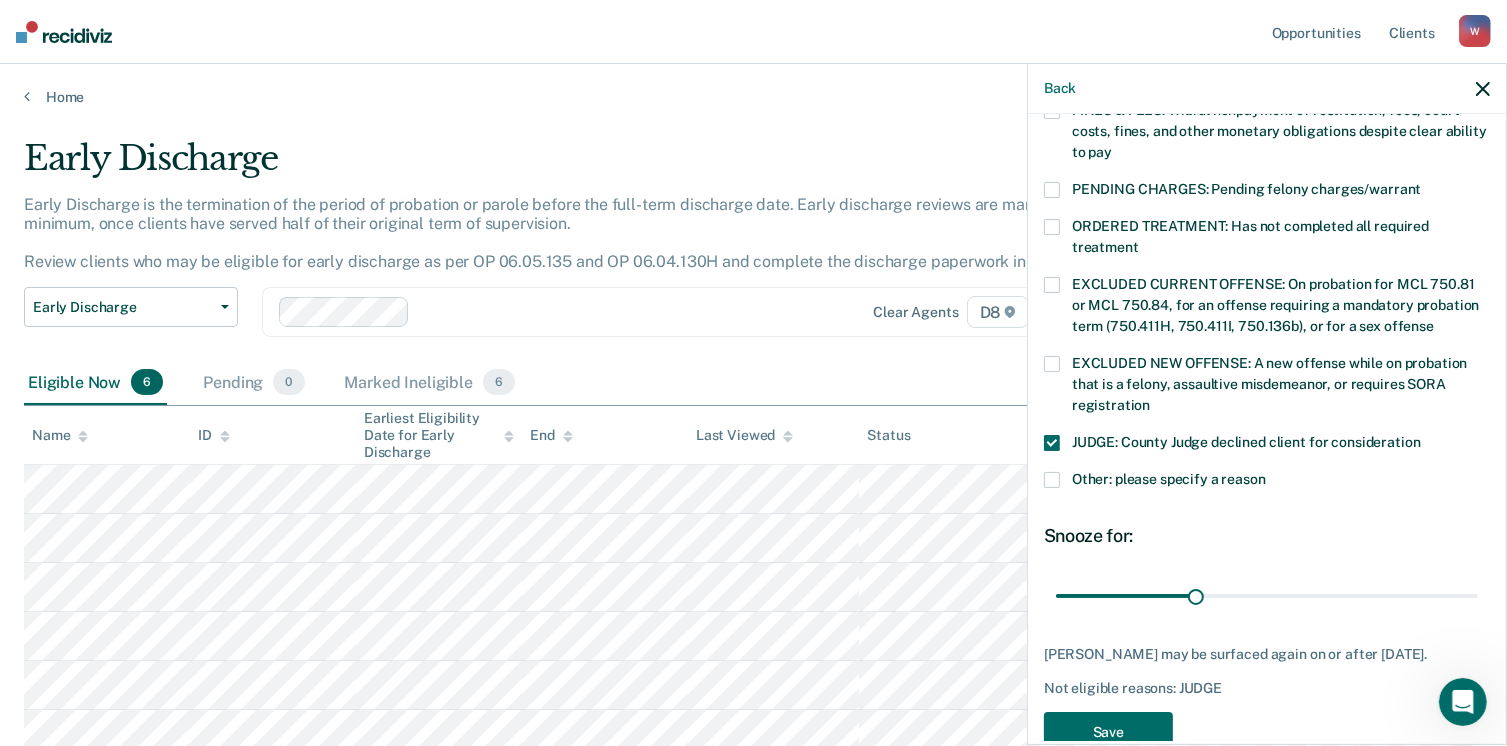 scroll, scrollTop: 630, scrollLeft: 0, axis: vertical 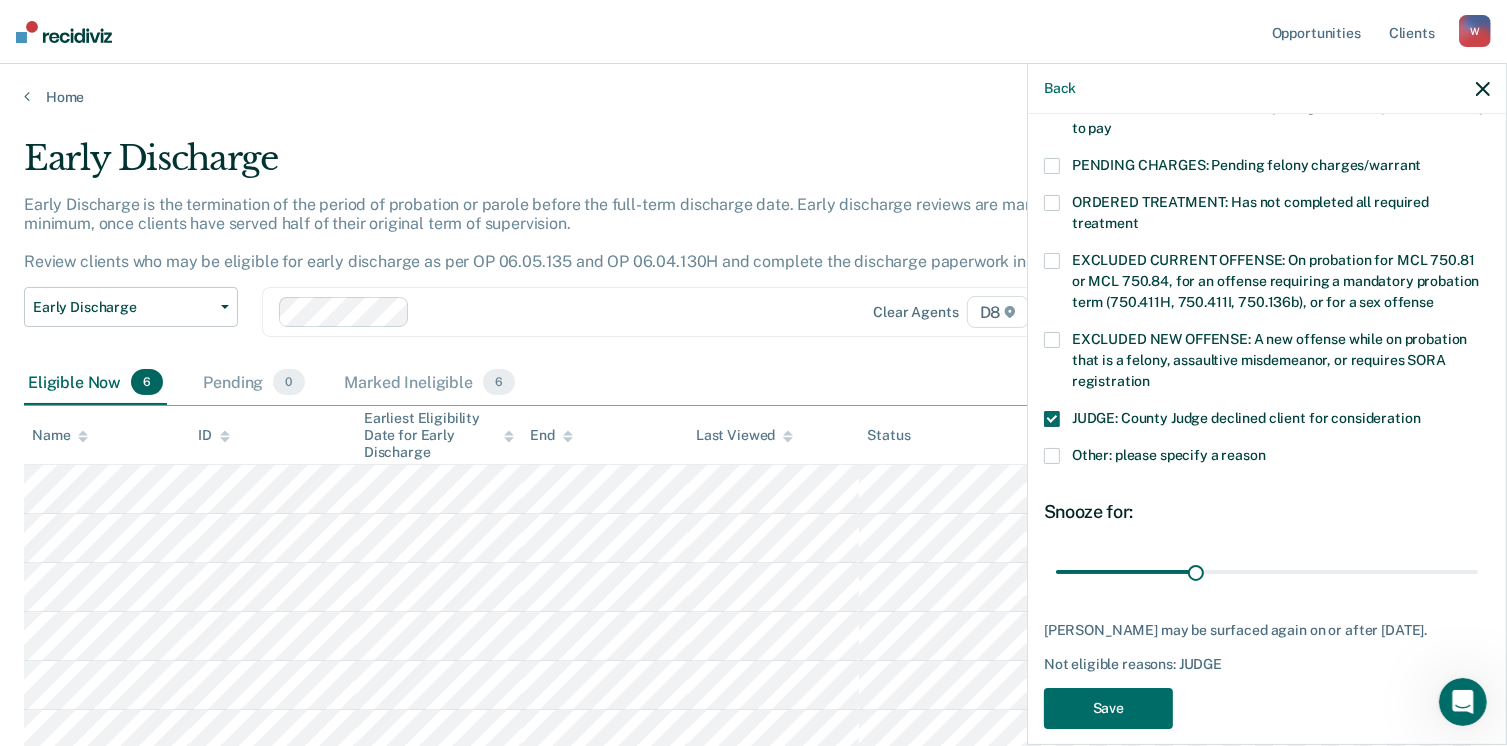 click on "Other: please specify a reason" at bounding box center (1267, 458) 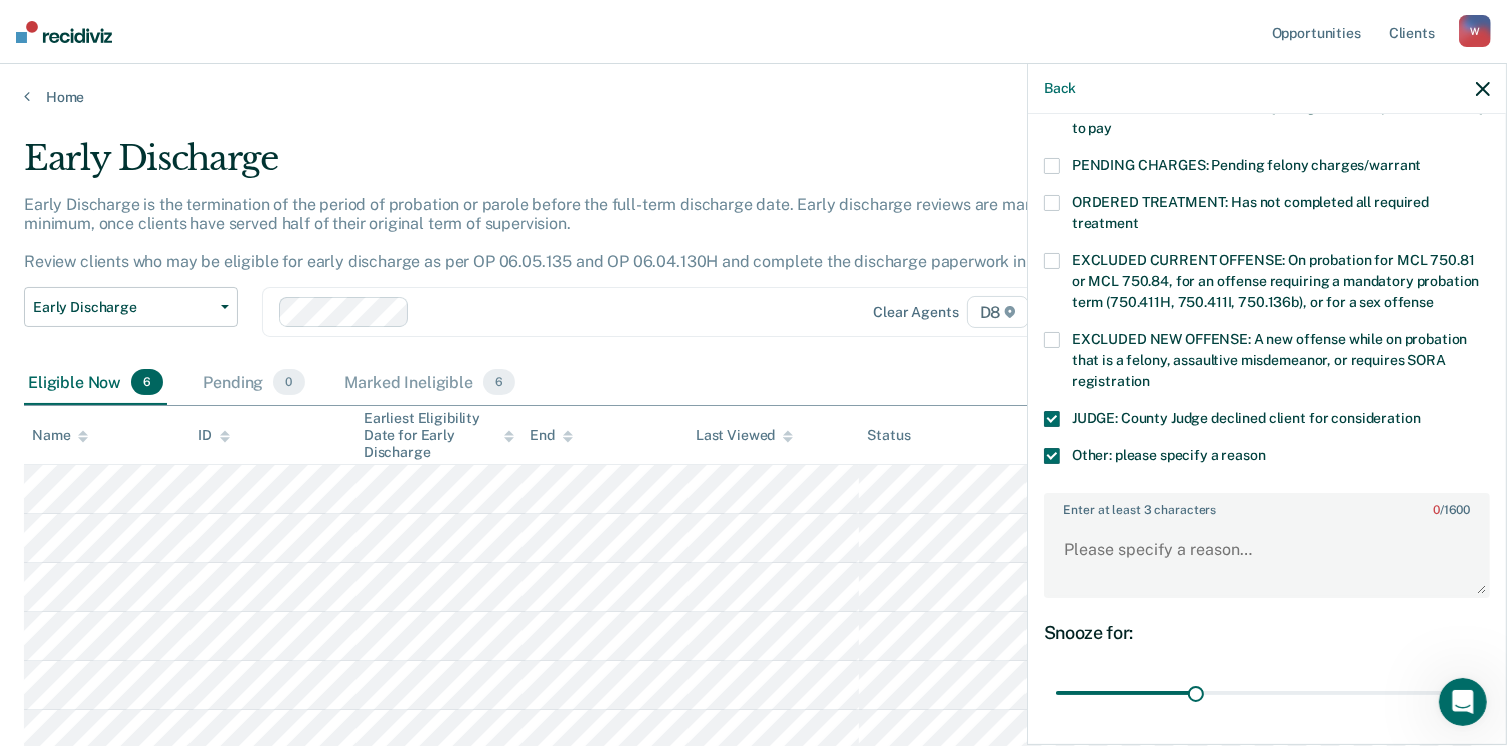 click at bounding box center [1052, 419] 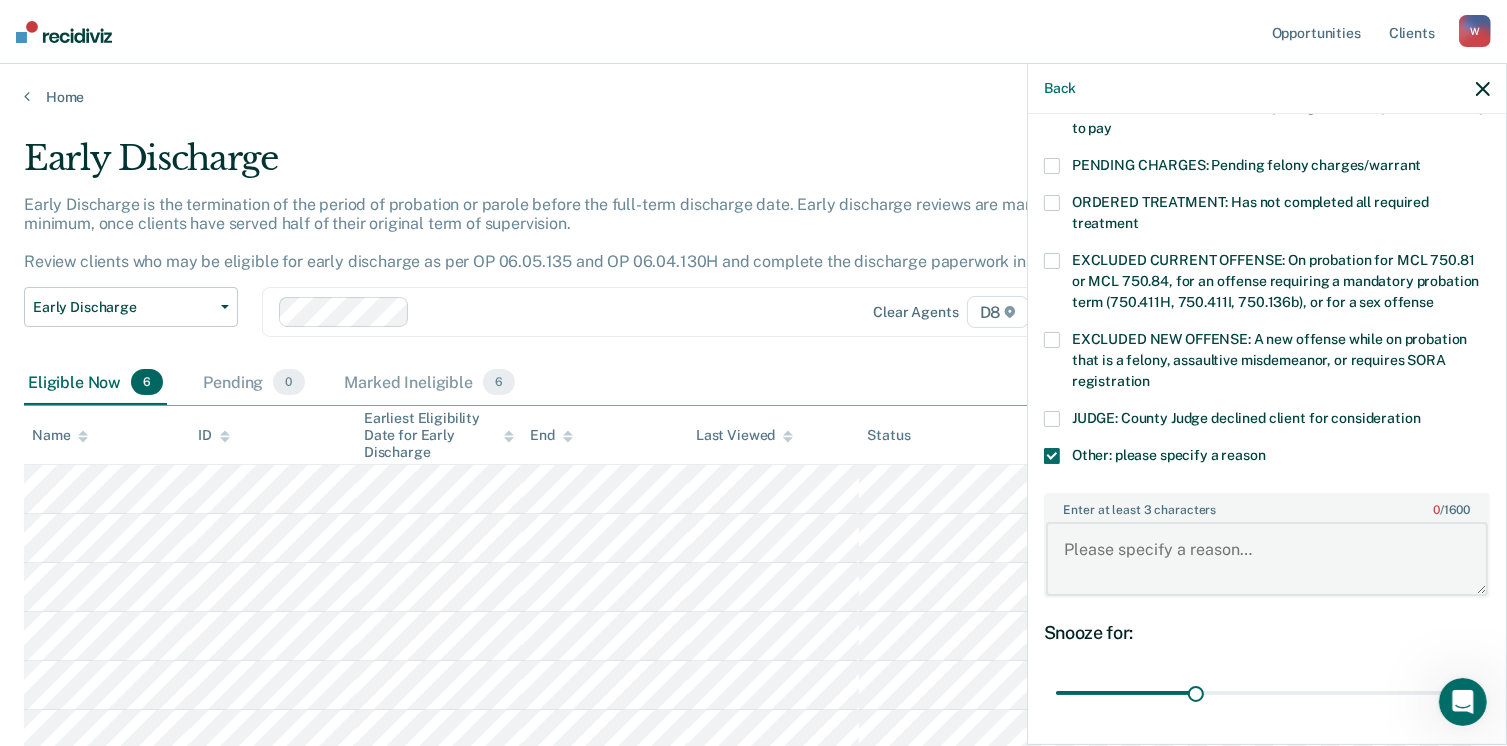 click on "Enter at least 3 characters 0  /  1600" at bounding box center [1267, 559] 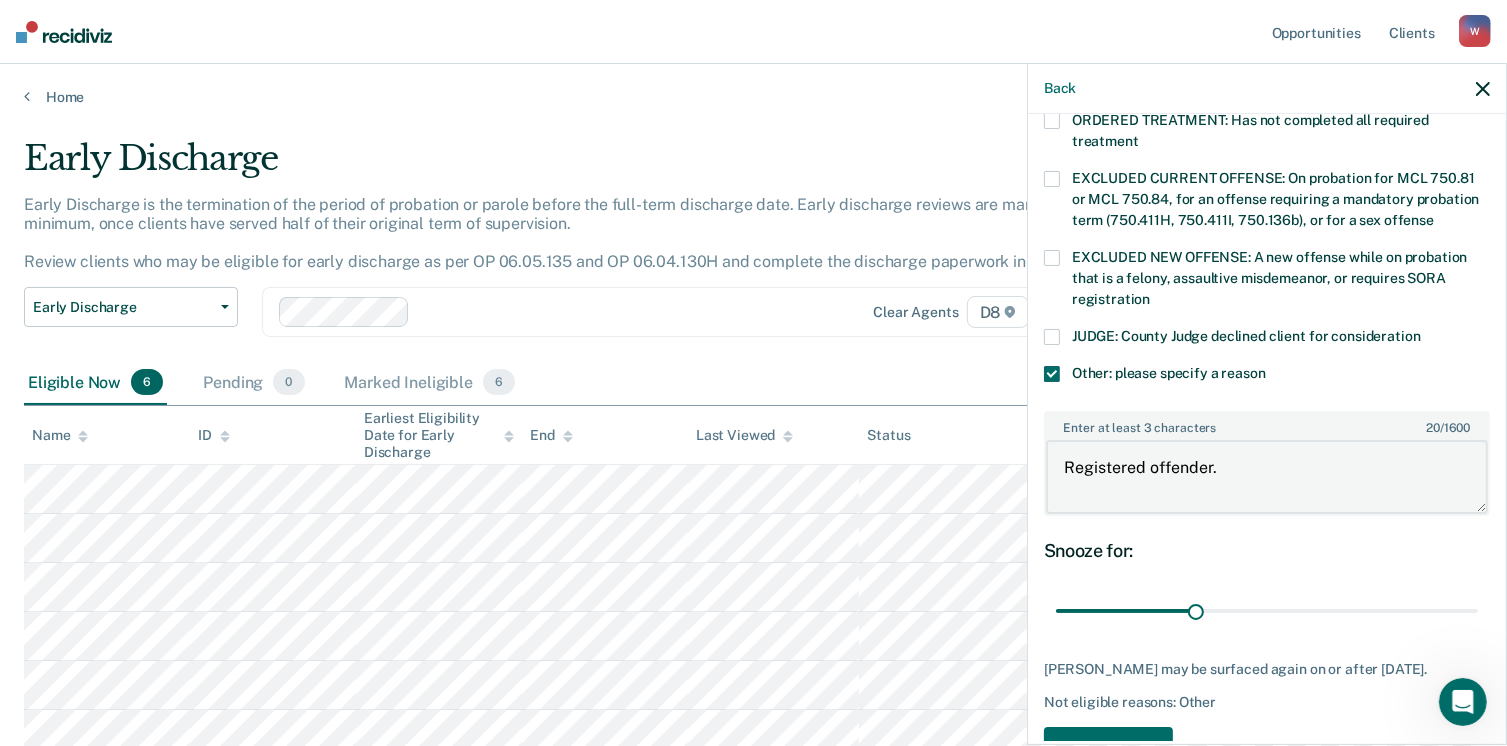 scroll, scrollTop: 749, scrollLeft: 0, axis: vertical 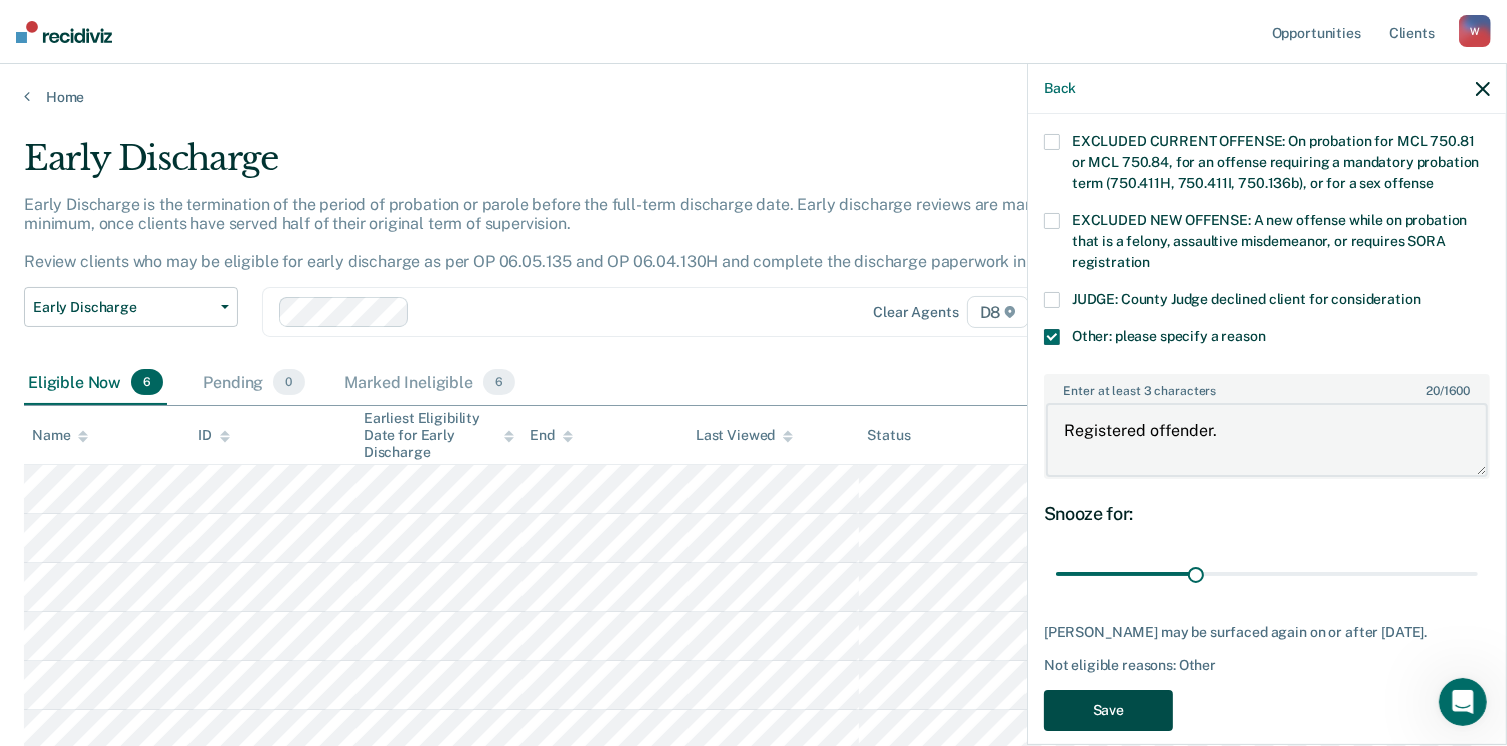 type on "Registered offender." 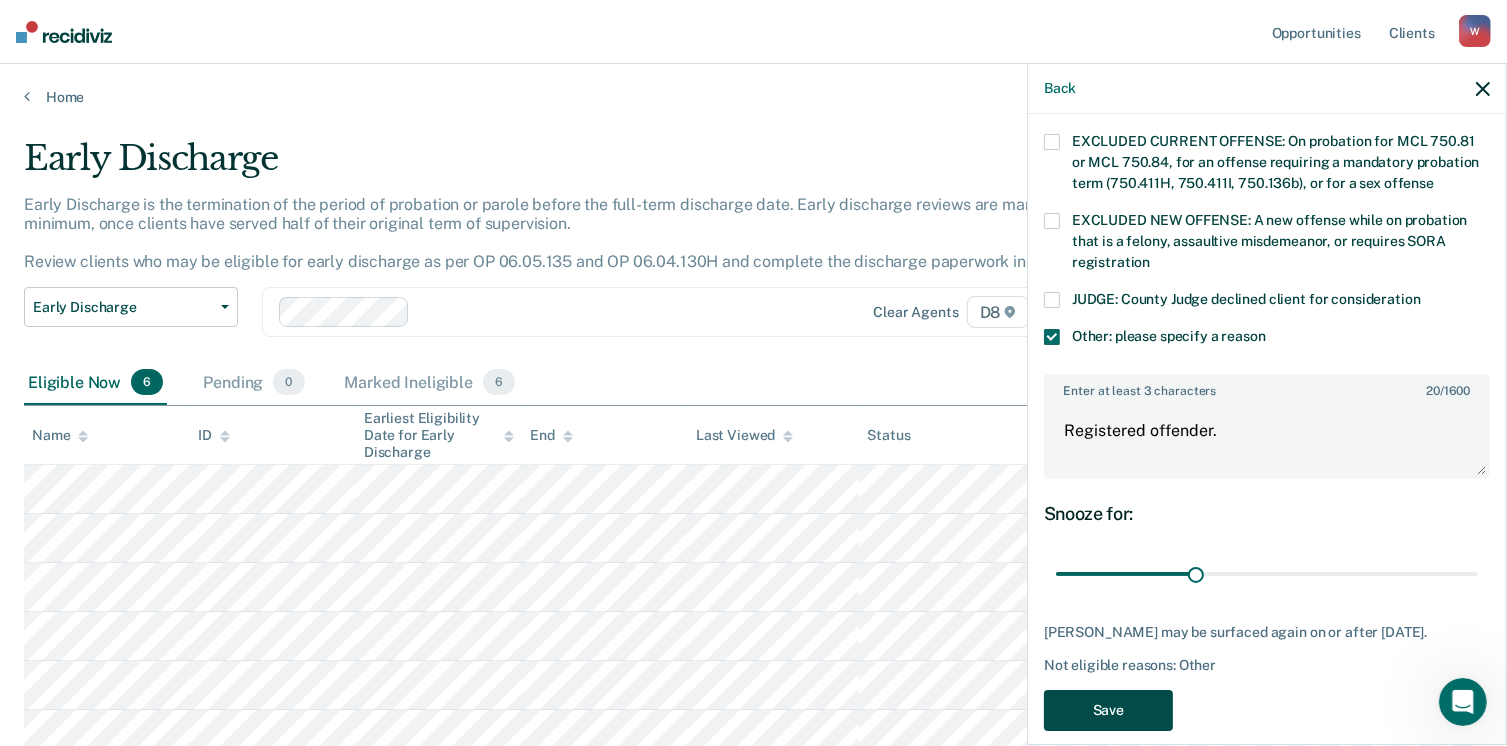 click on "Save" at bounding box center (1108, 710) 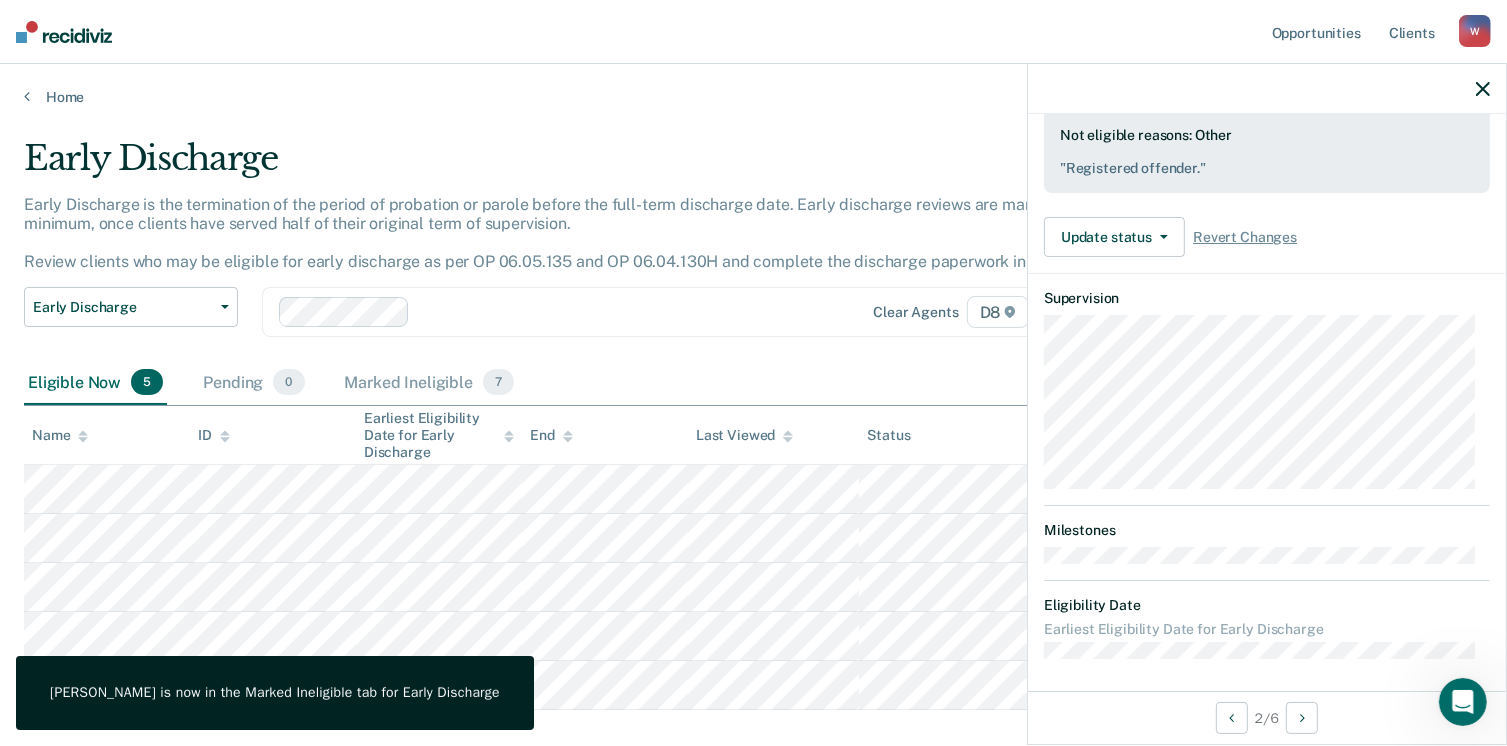 scroll, scrollTop: 371, scrollLeft: 0, axis: vertical 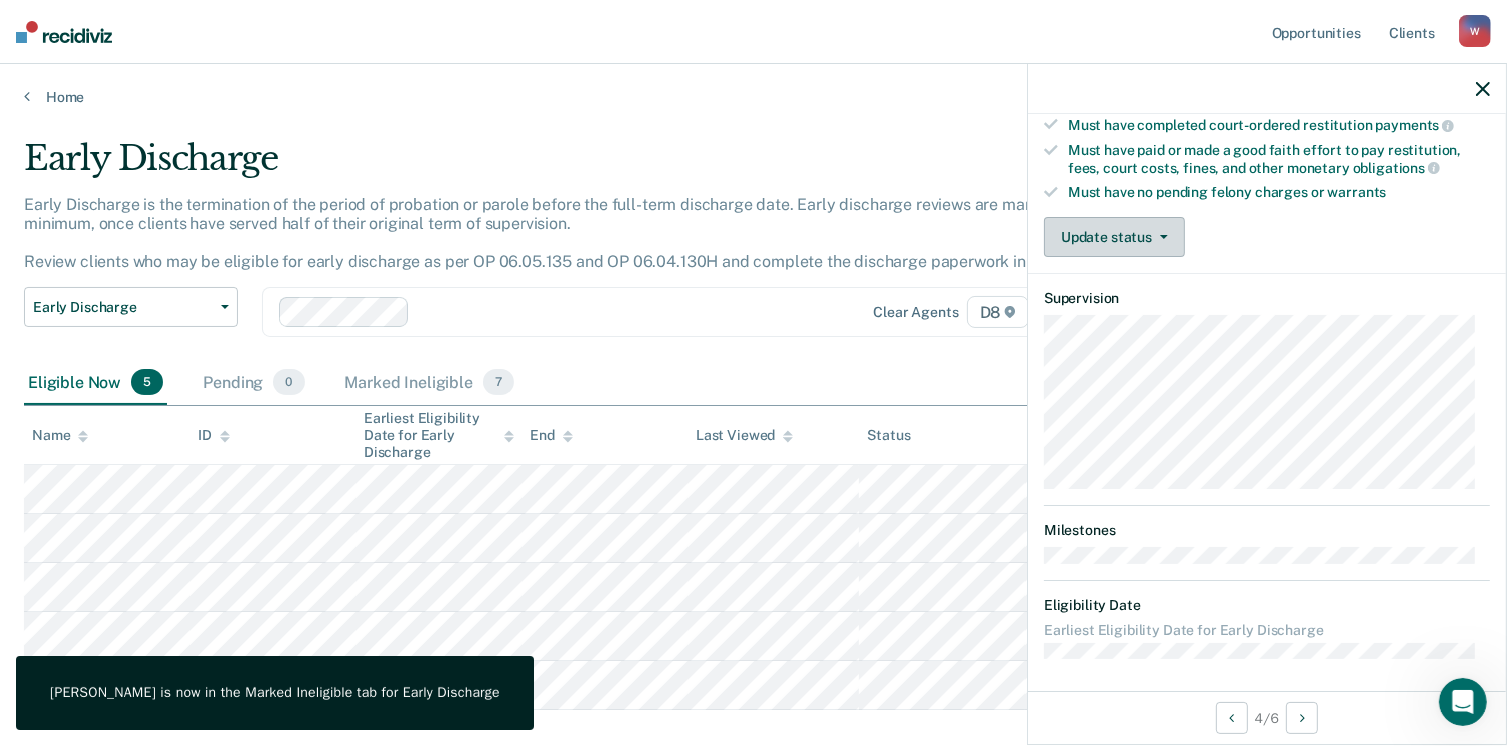 click on "Update status" at bounding box center (1114, 237) 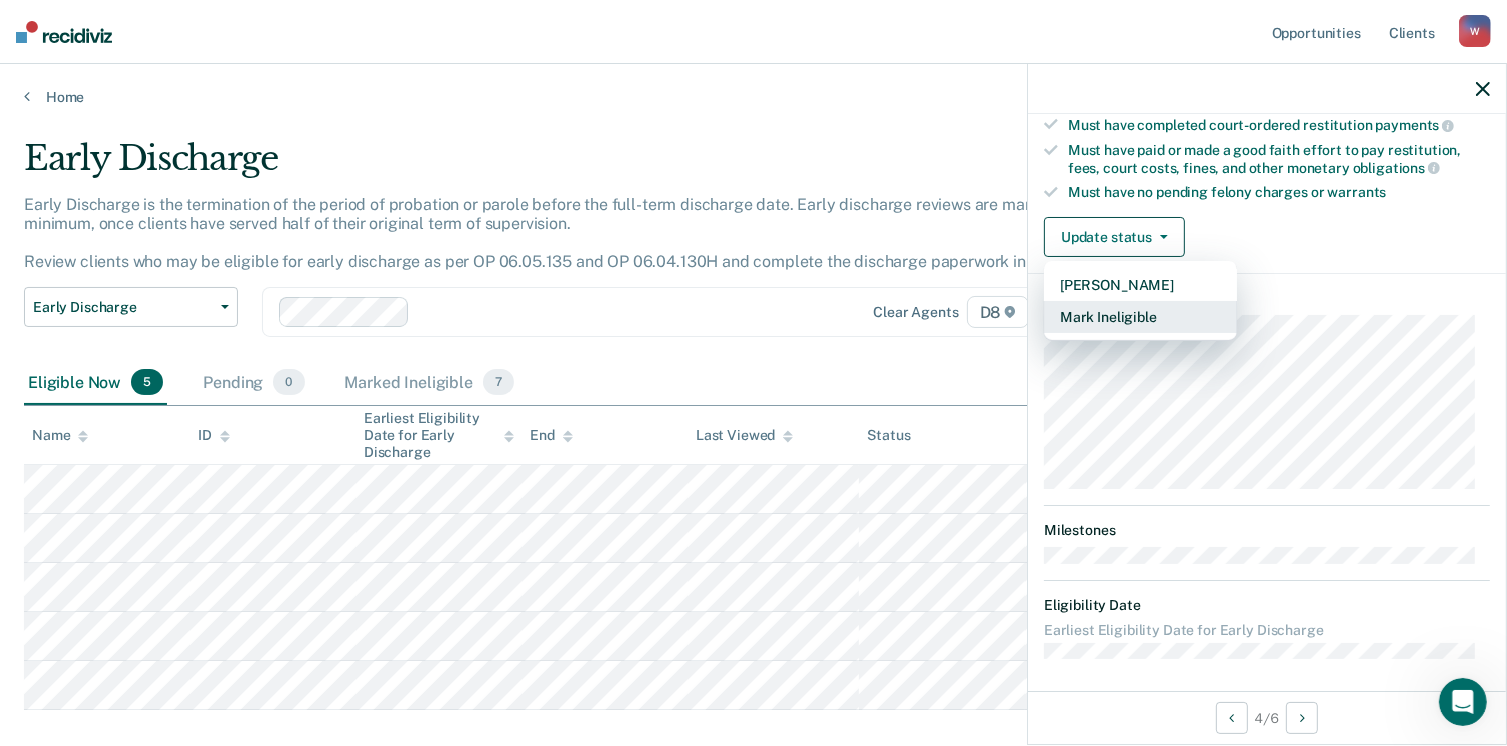 click on "Mark Ineligible" at bounding box center (1140, 317) 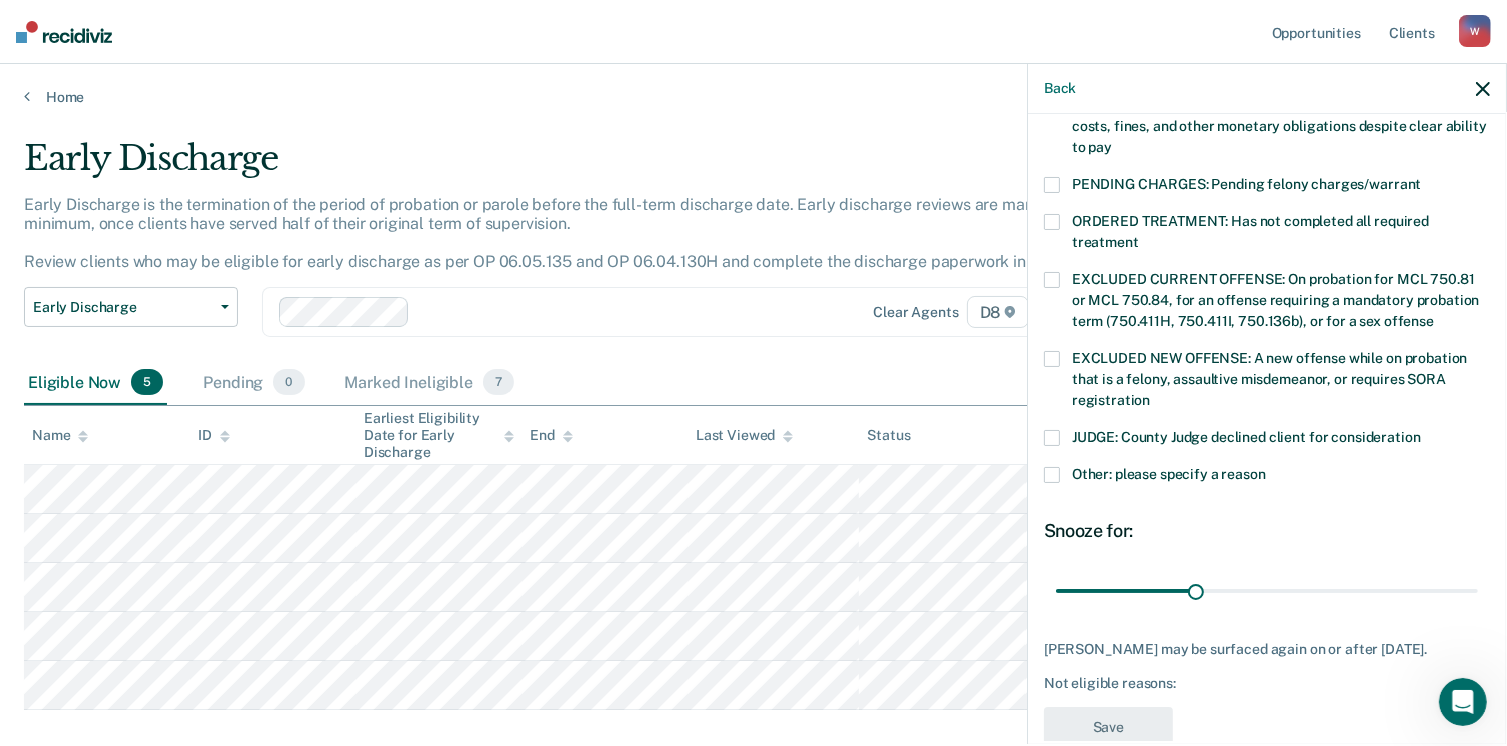 scroll, scrollTop: 647, scrollLeft: 0, axis: vertical 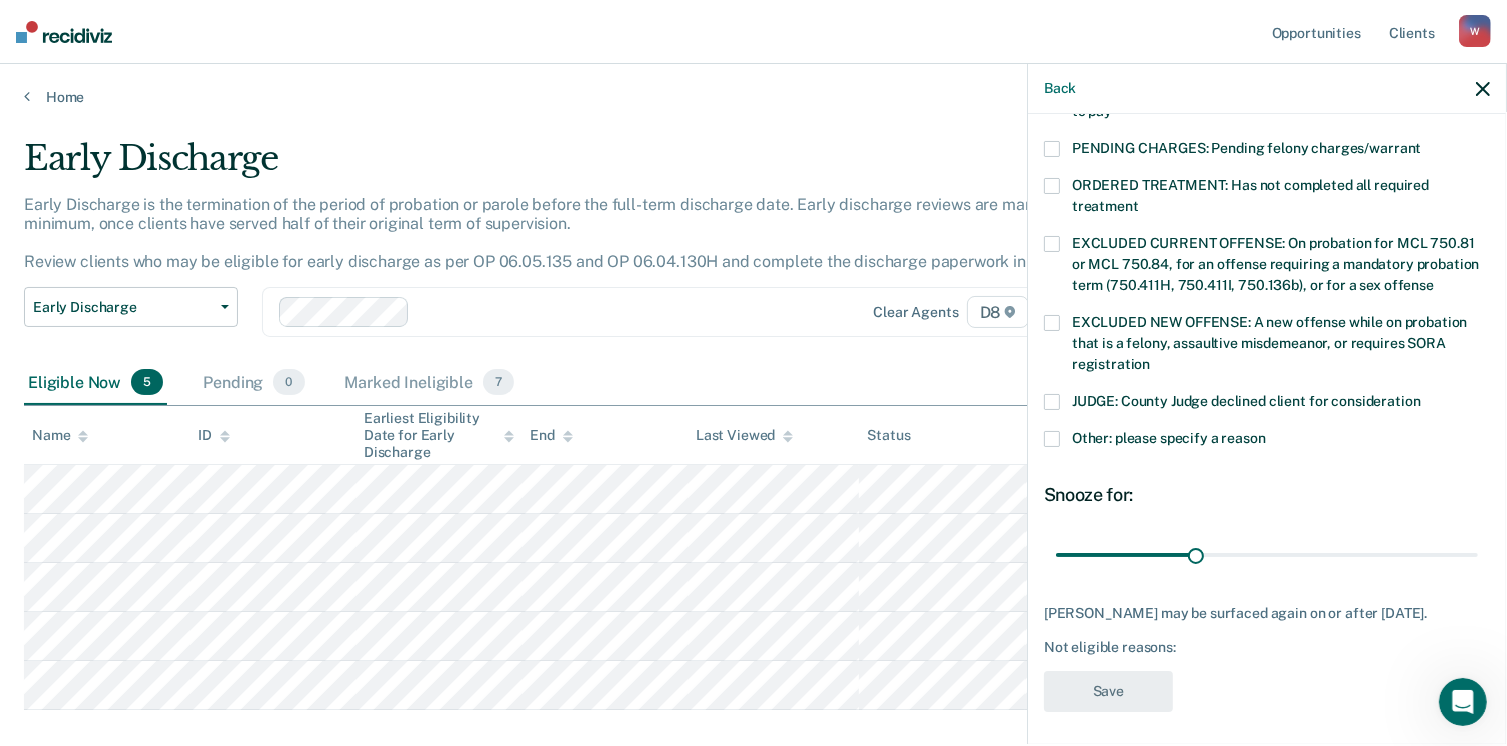 click on "Other: please specify a reason" at bounding box center [1267, 441] 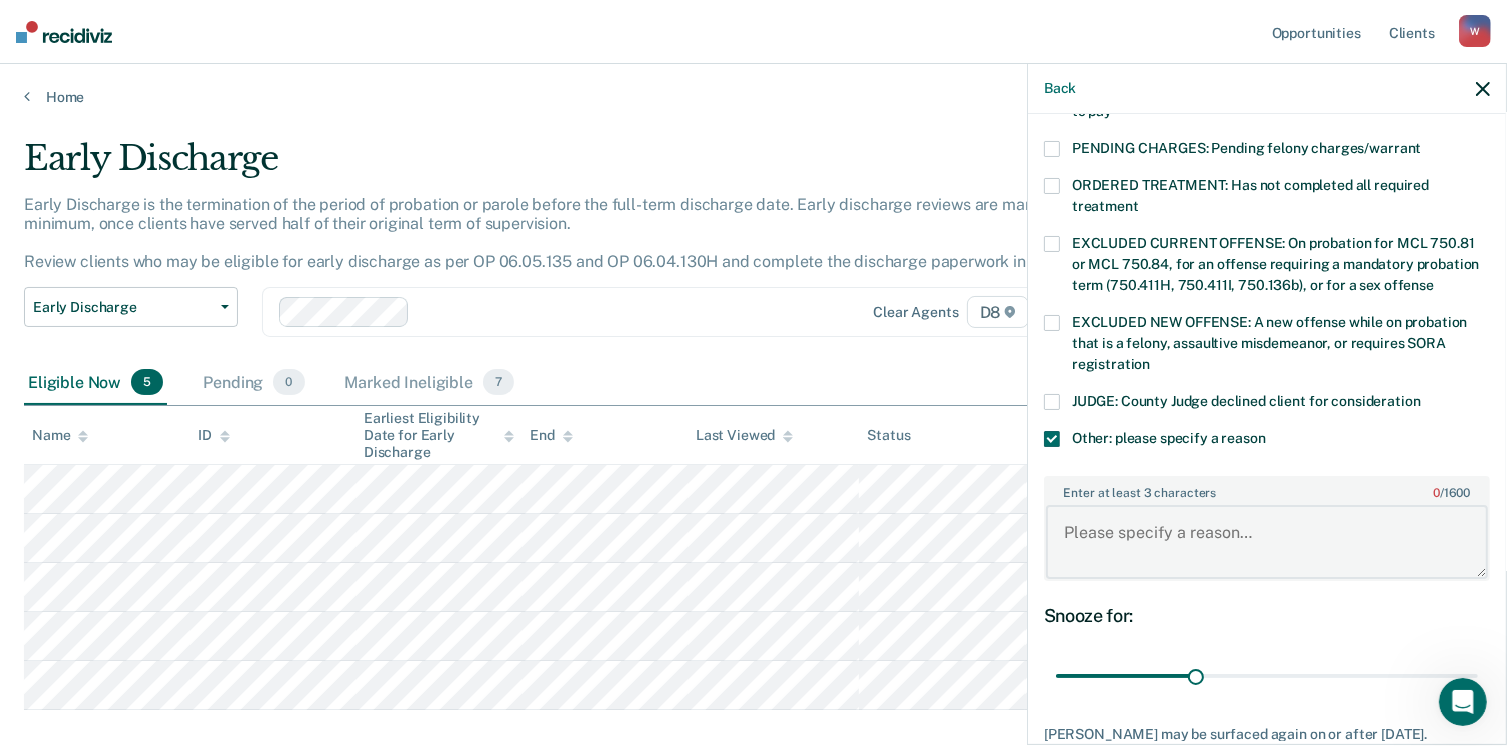 click on "Enter at least 3 characters 0  /  1600" at bounding box center (1267, 542) 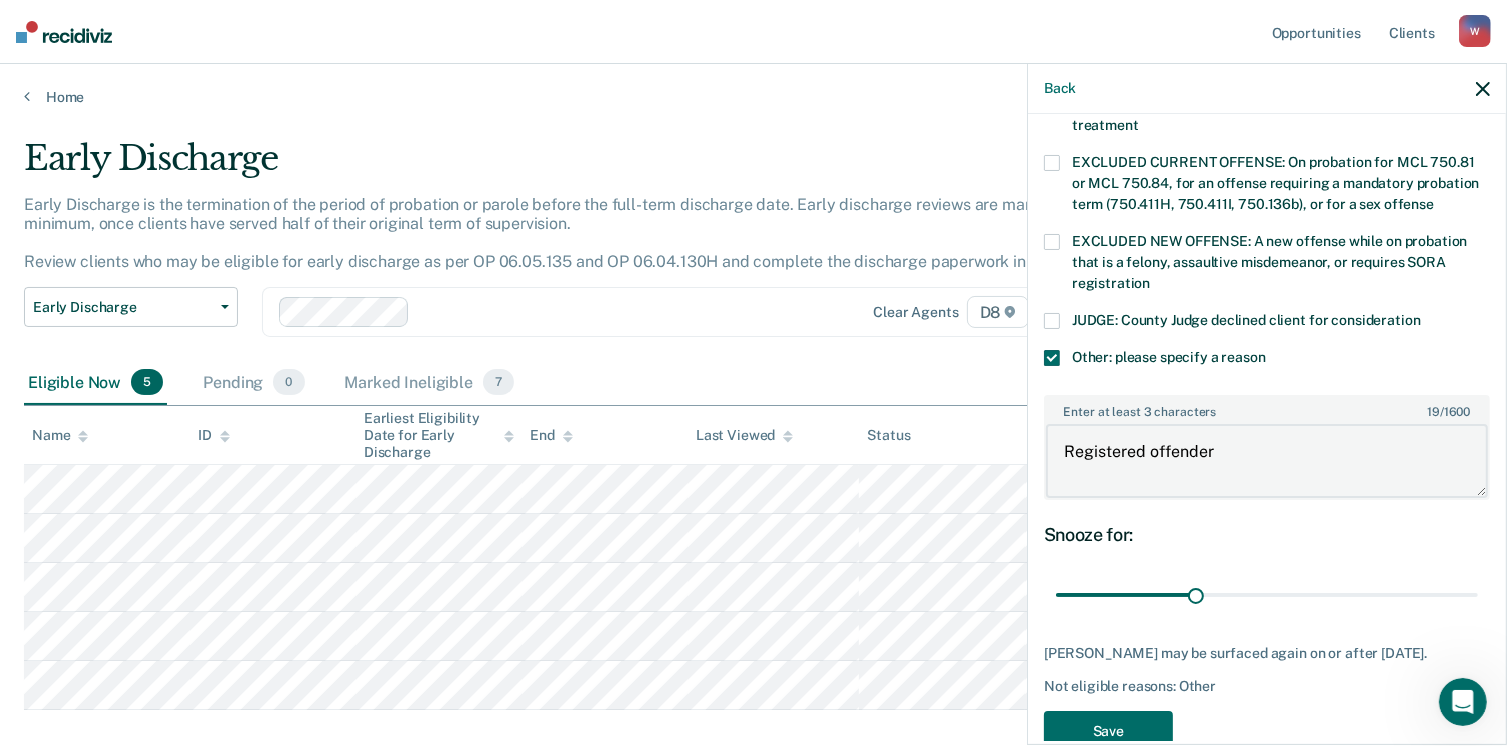 scroll, scrollTop: 766, scrollLeft: 0, axis: vertical 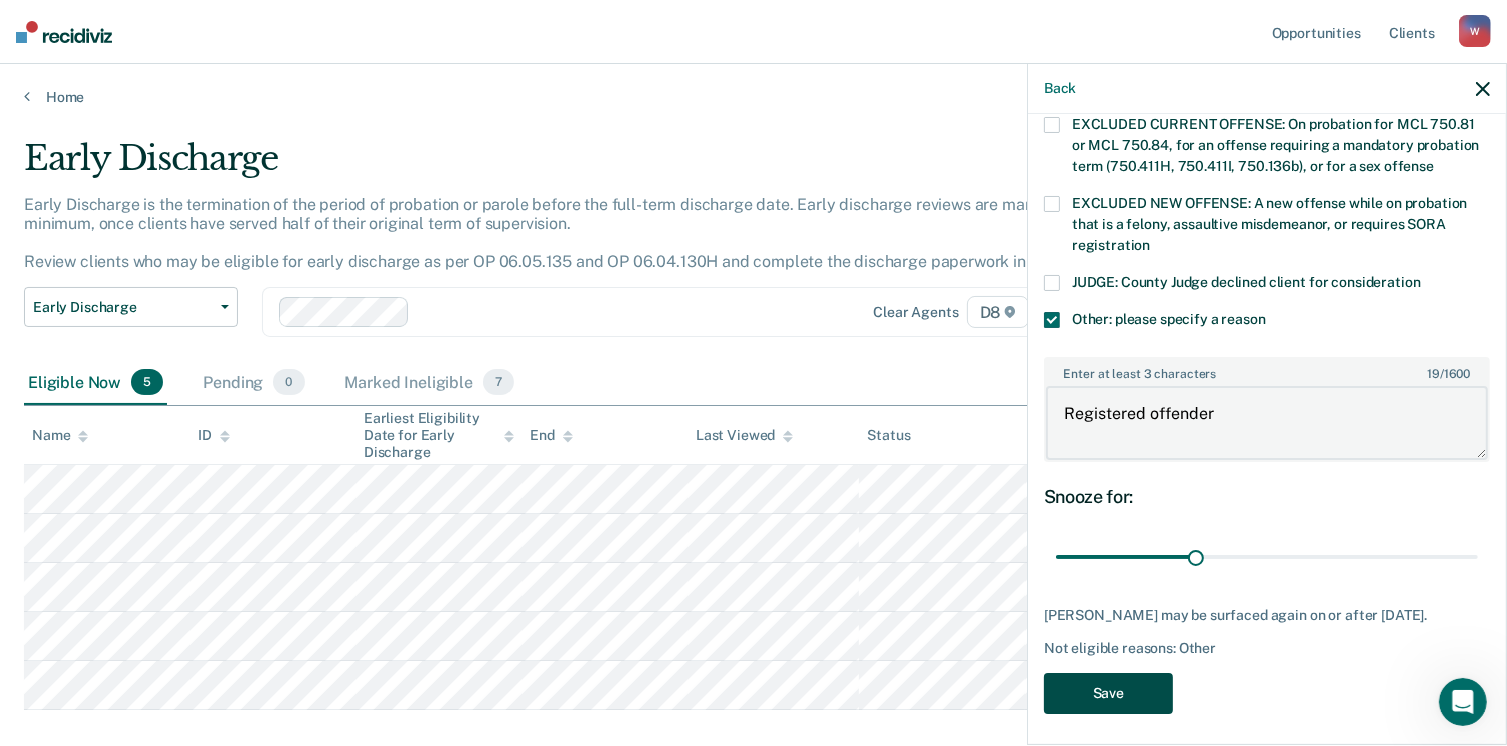 type on "Registered offender" 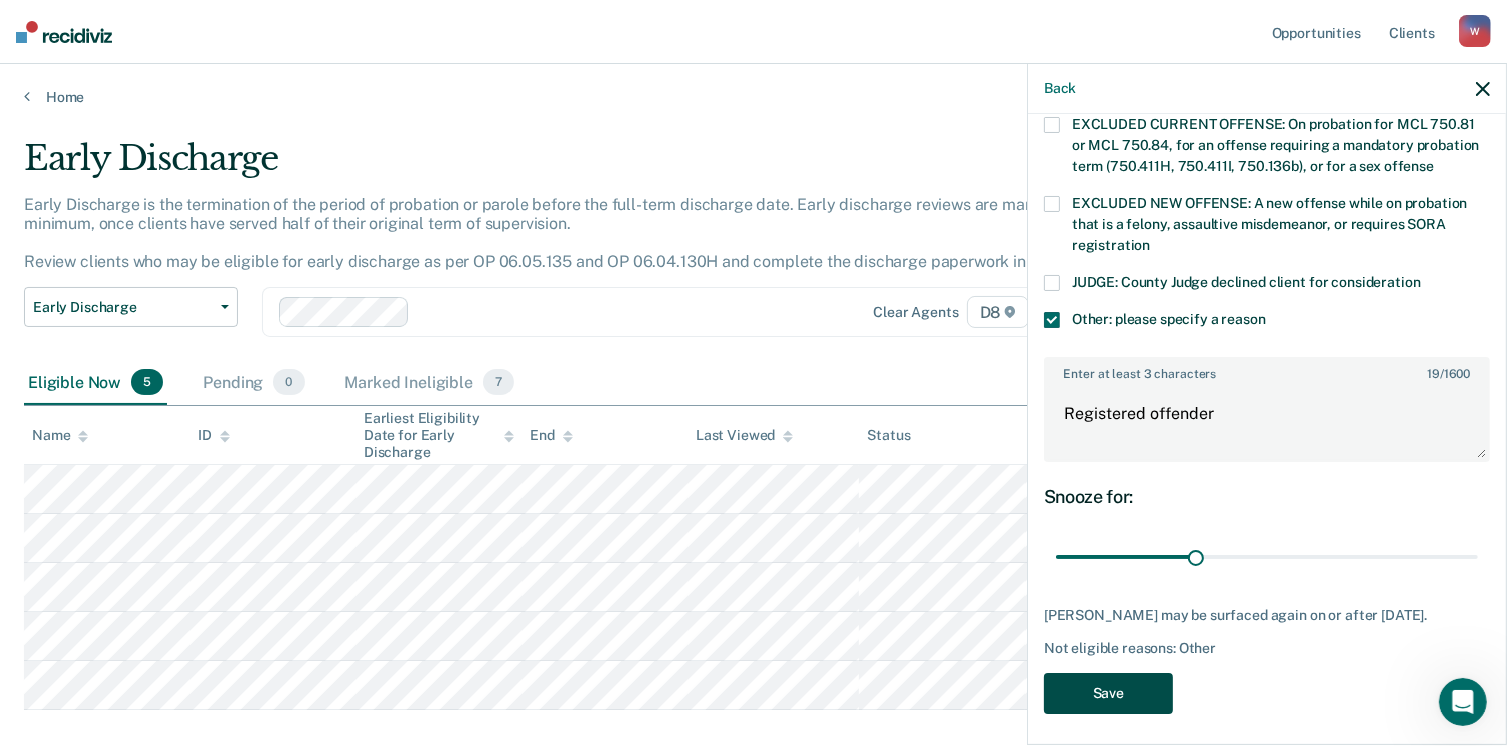 click on "Save" at bounding box center (1108, 693) 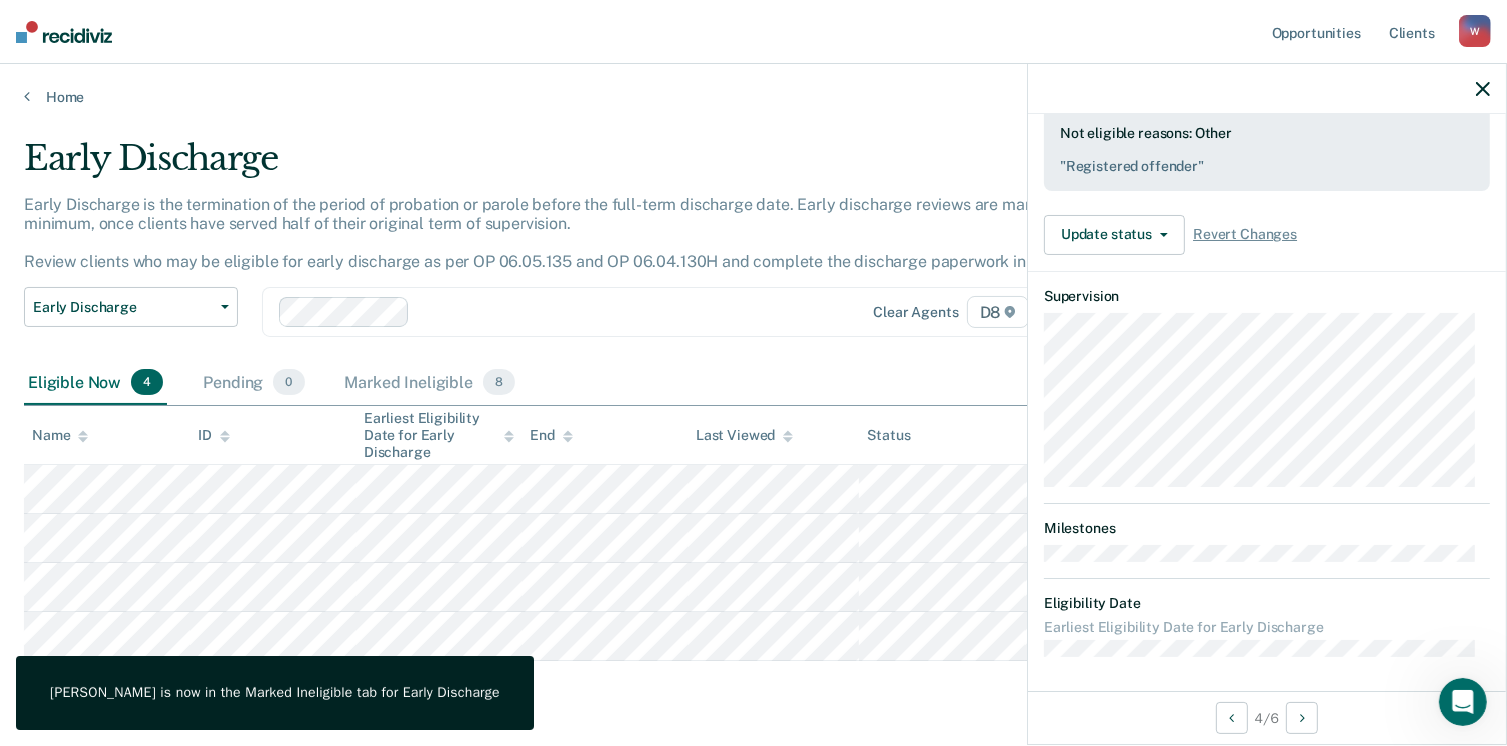 scroll, scrollTop: 371, scrollLeft: 0, axis: vertical 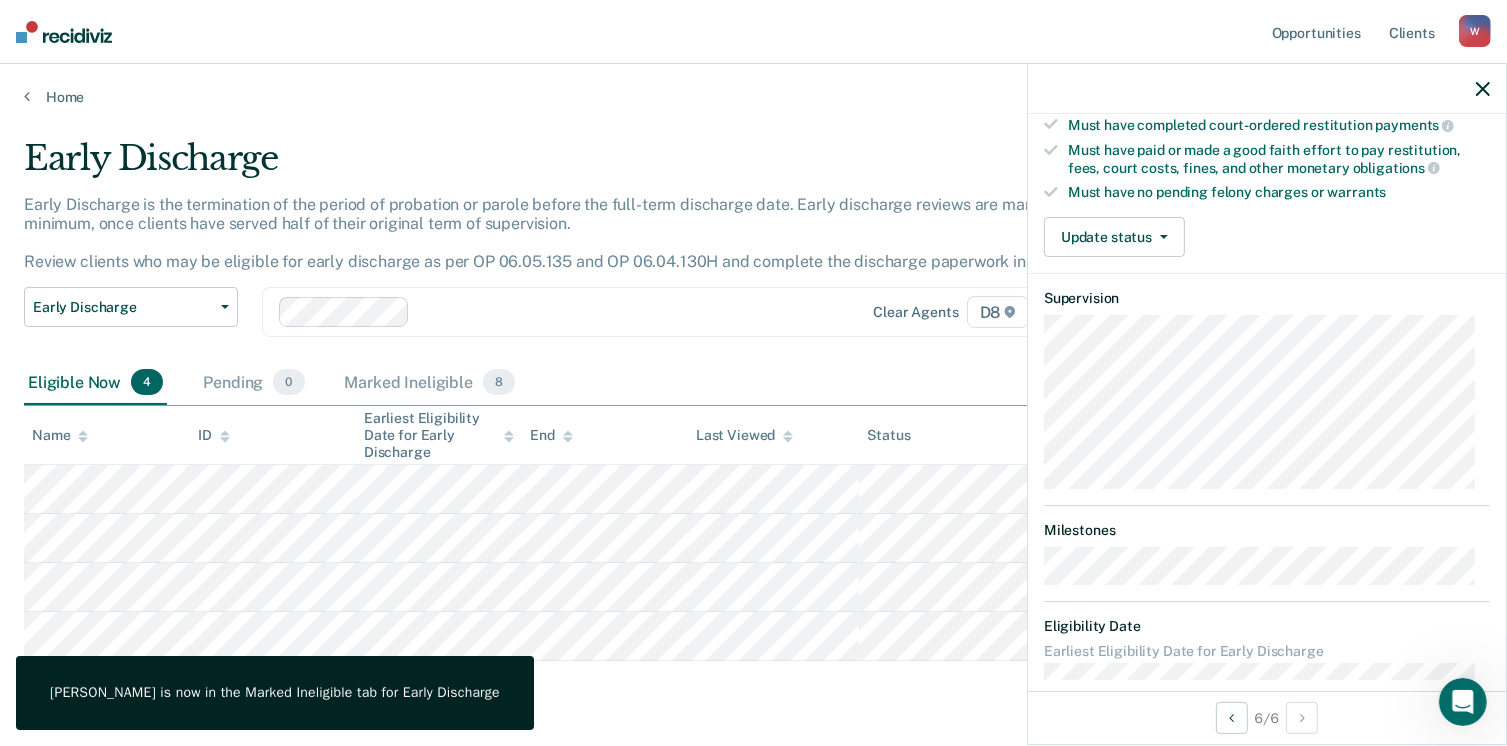click on "Validated by data from COMS Completed at least half of probation   term   No active PPO ordered during the probation   term   Not involved in a felony, assaultive misdemeanor, or offense requiring SORA registration while on   probation   Not serving for an offense excluded from early discharge eligibility by   policy   Requirements to check Must have completed all required programming and   treatment Must have completed court-ordered restitution   payments   Must have paid or made a good faith effort to pay restitution, fees, court costs, fines, and other monetary   obligations   Must have no pending felony charges or   warrants Update status Mark Pending Mark Ineligible" at bounding box center (1267, 69) 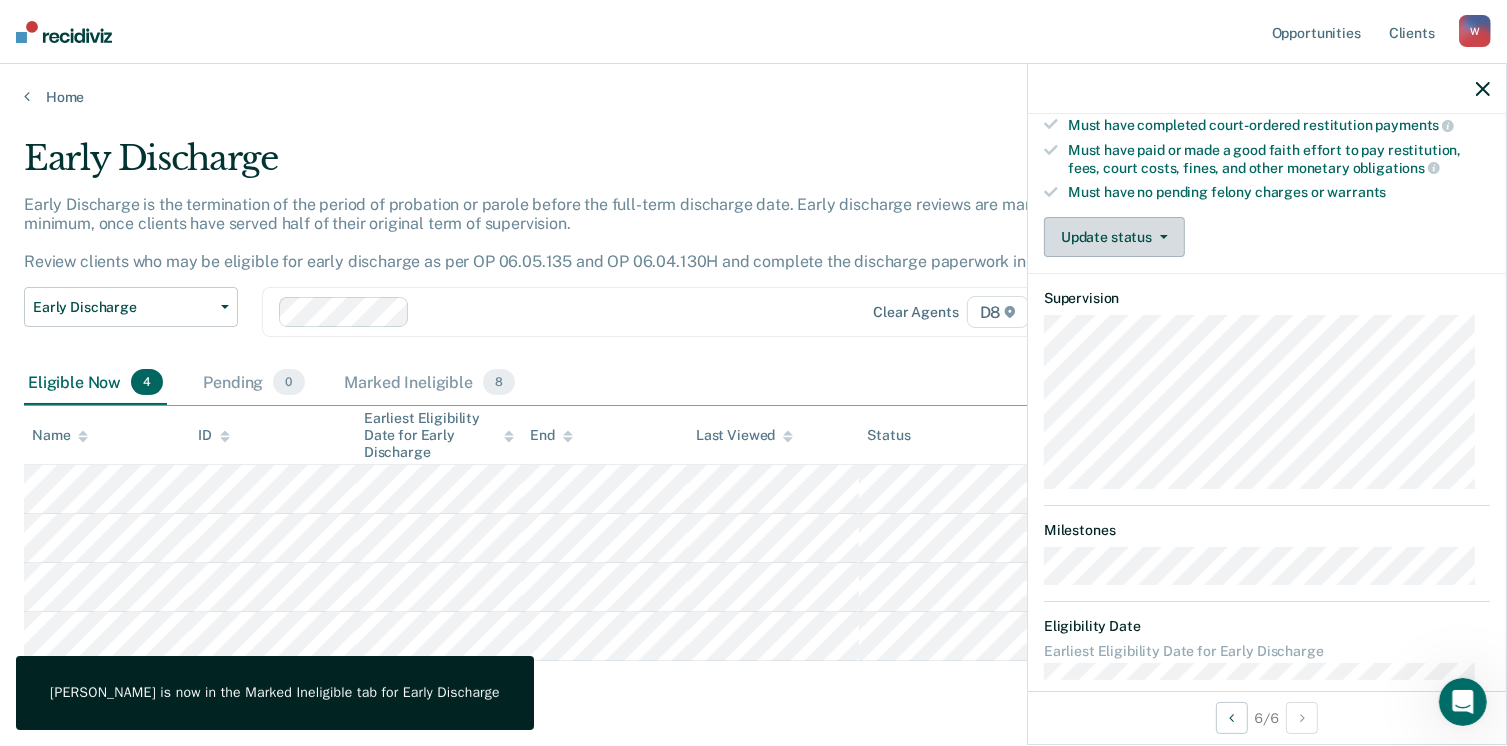 drag, startPoint x: 1142, startPoint y: 233, endPoint x: 1142, endPoint y: 246, distance: 13 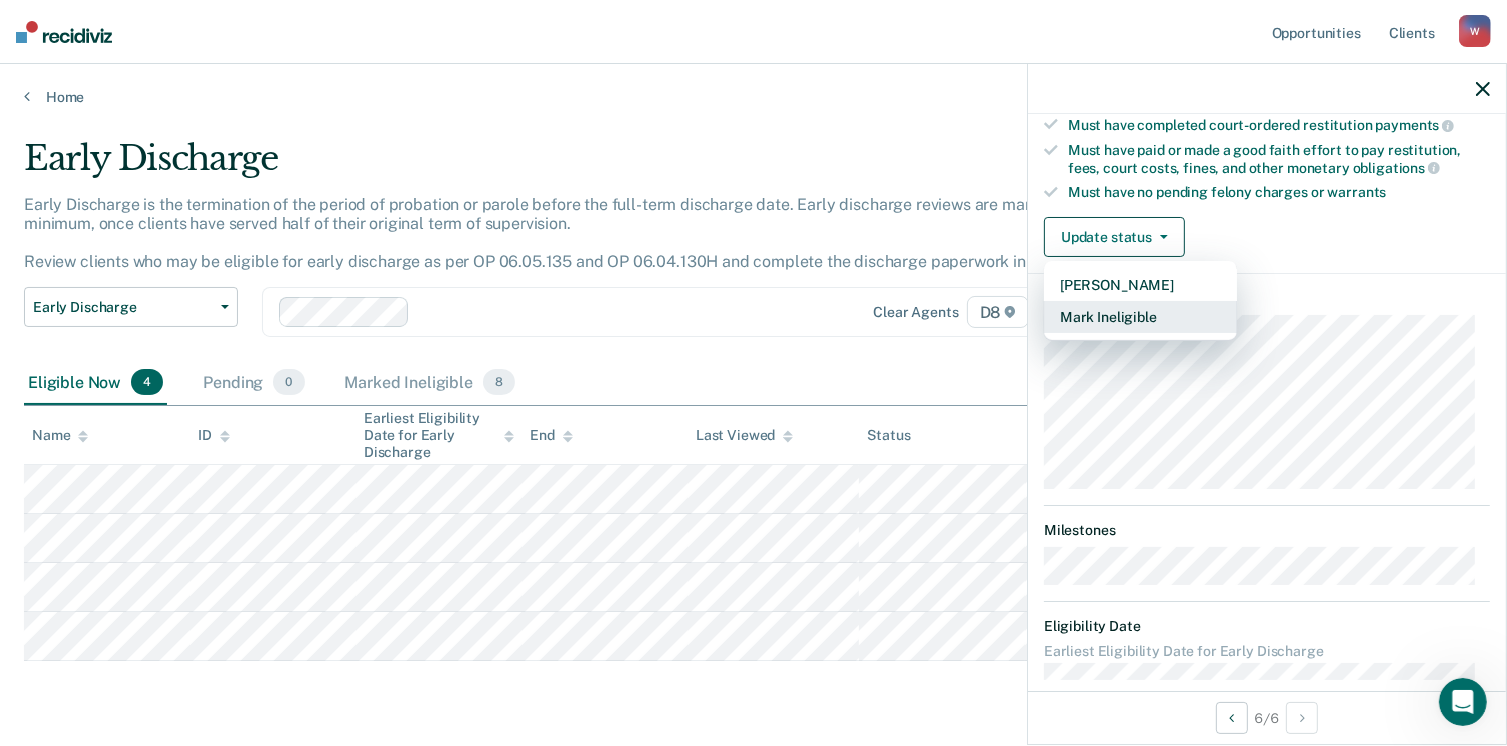 click on "Mark Ineligible" at bounding box center [1140, 317] 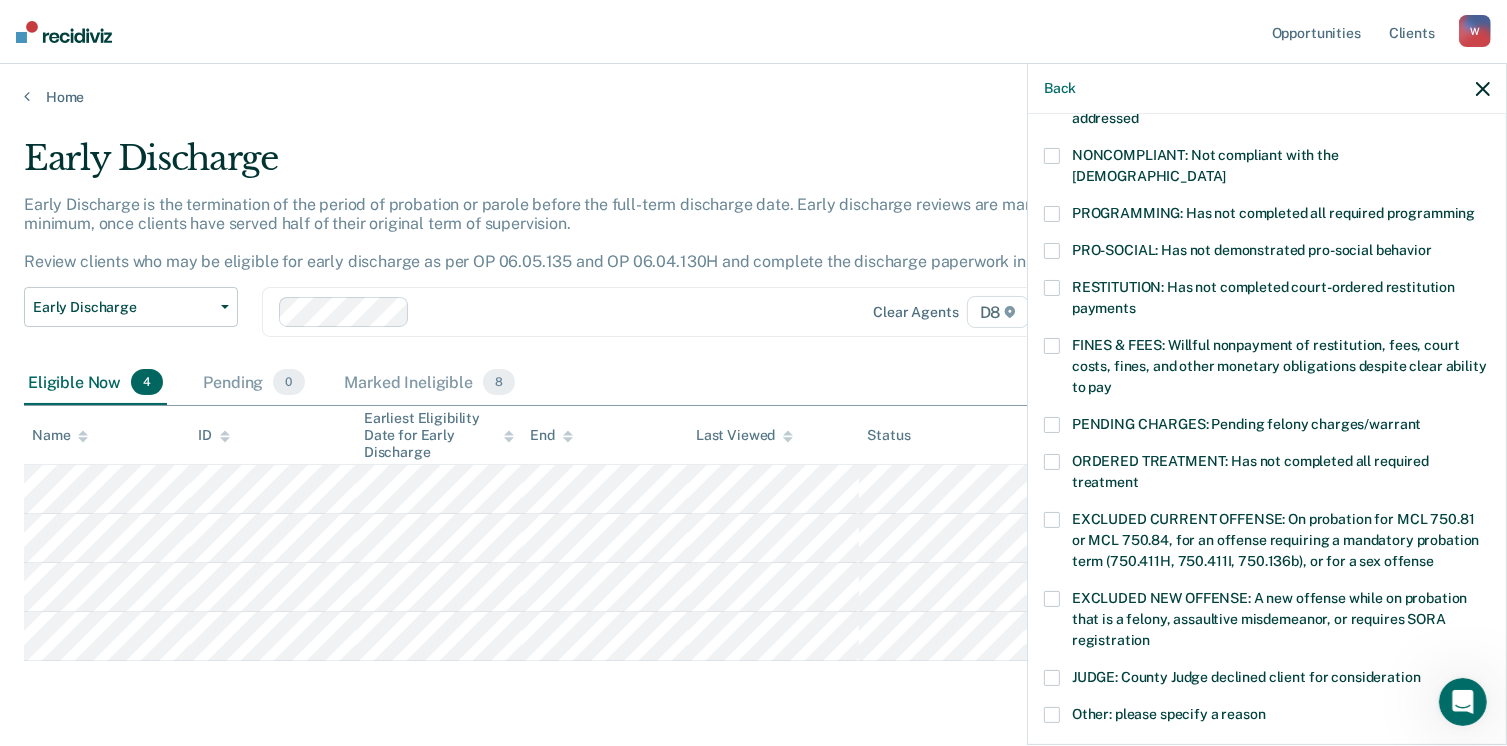 scroll, scrollTop: 0, scrollLeft: 0, axis: both 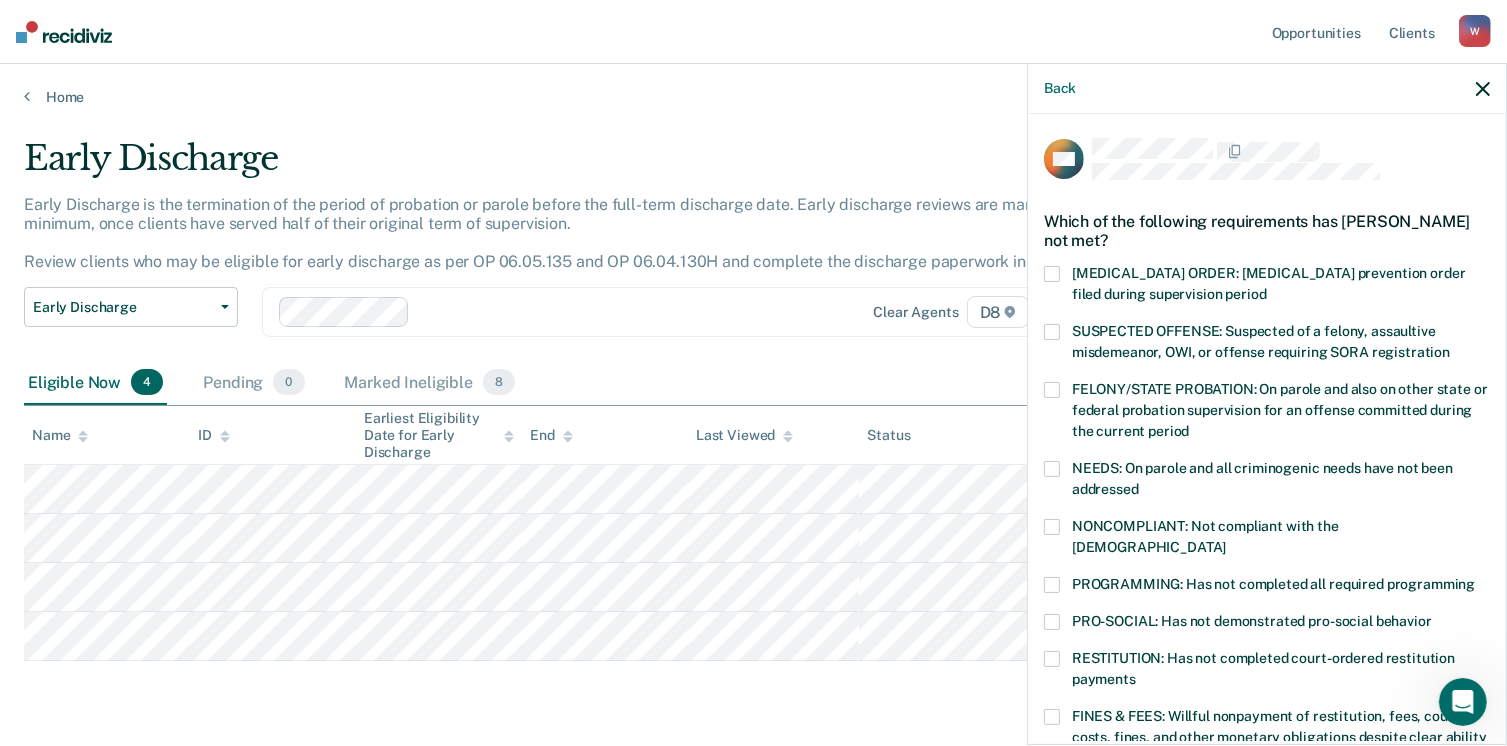 click on "NONCOMPLIANT: Not compliant with the [DEMOGRAPHIC_DATA]" at bounding box center (1267, 548) 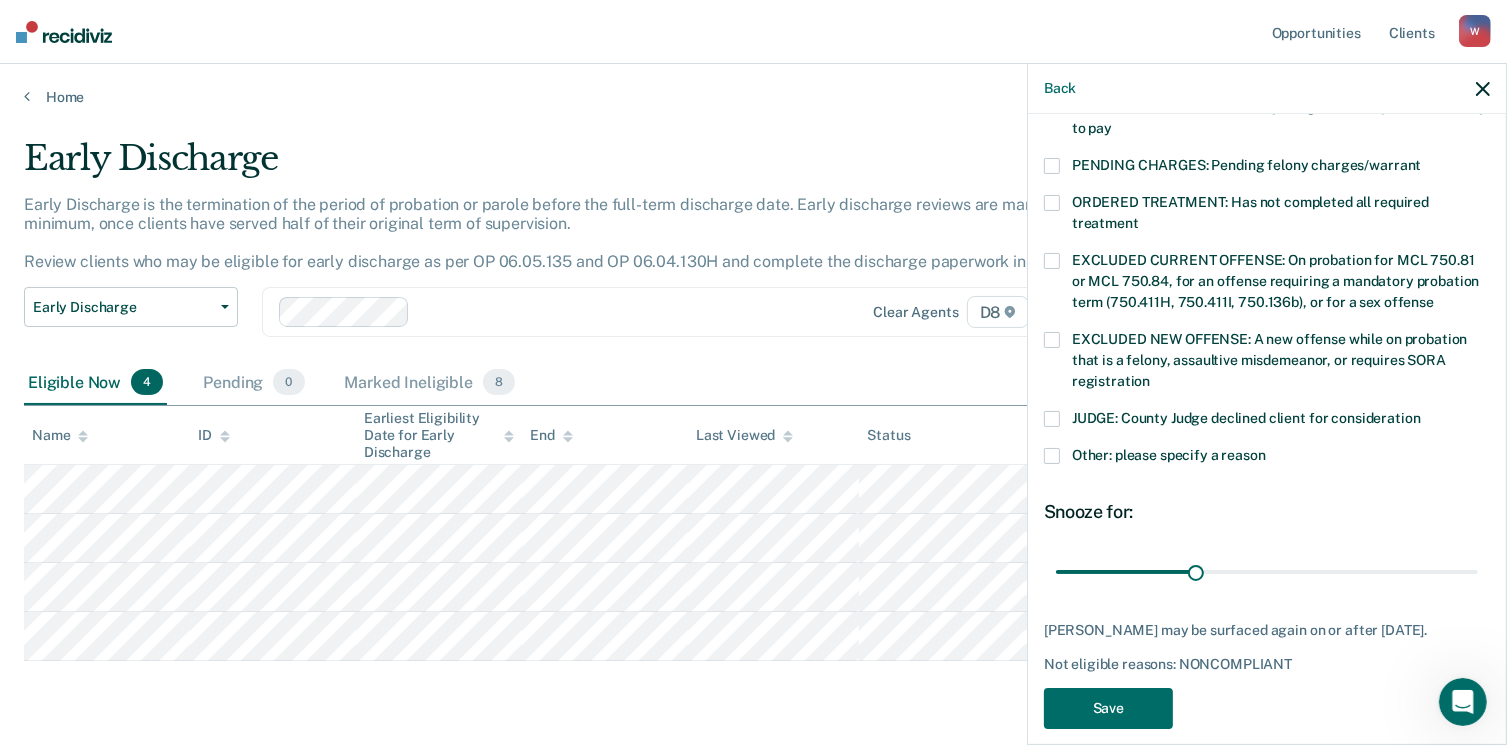 scroll, scrollTop: 80, scrollLeft: 0, axis: vertical 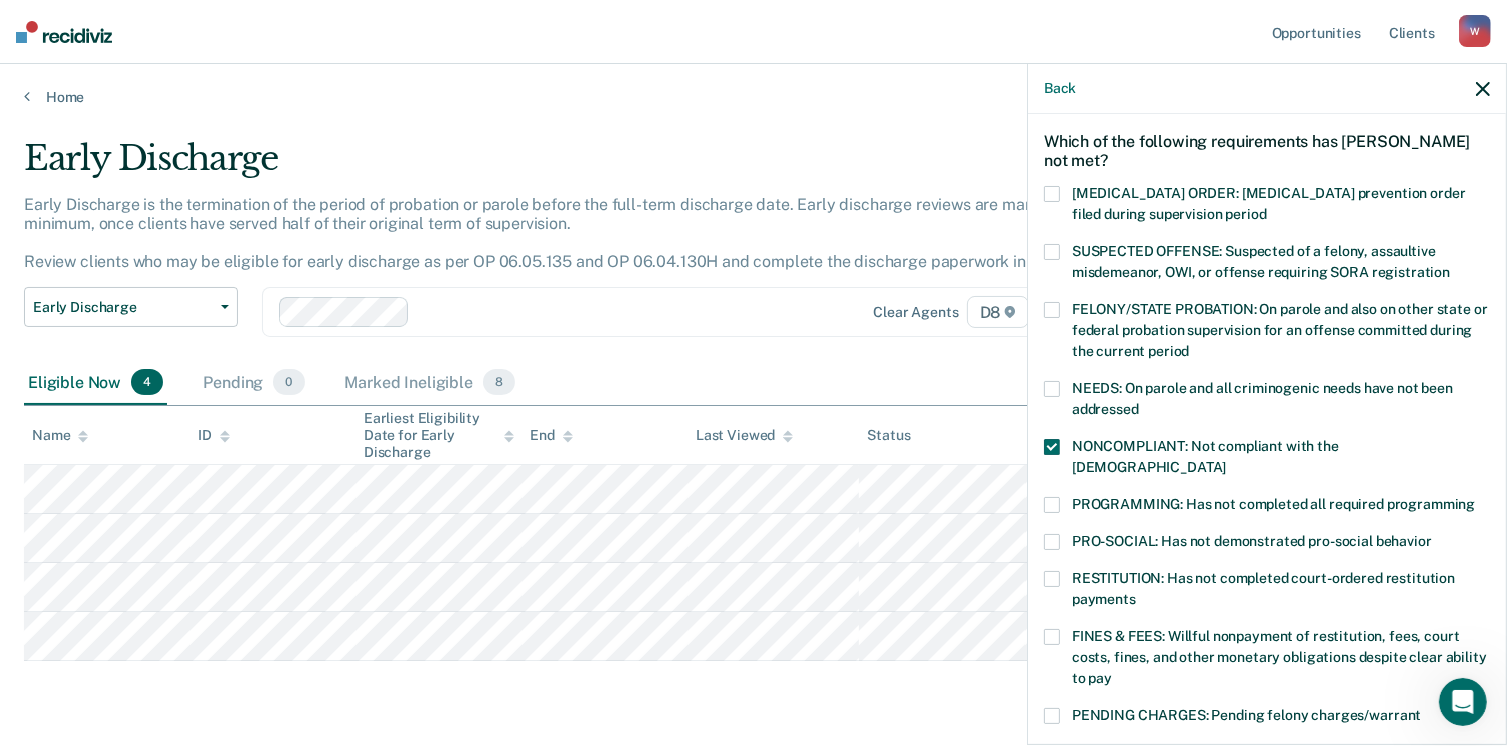click on "NONCOMPLIANT: Not compliant with the [DEMOGRAPHIC_DATA]" at bounding box center (1267, 468) 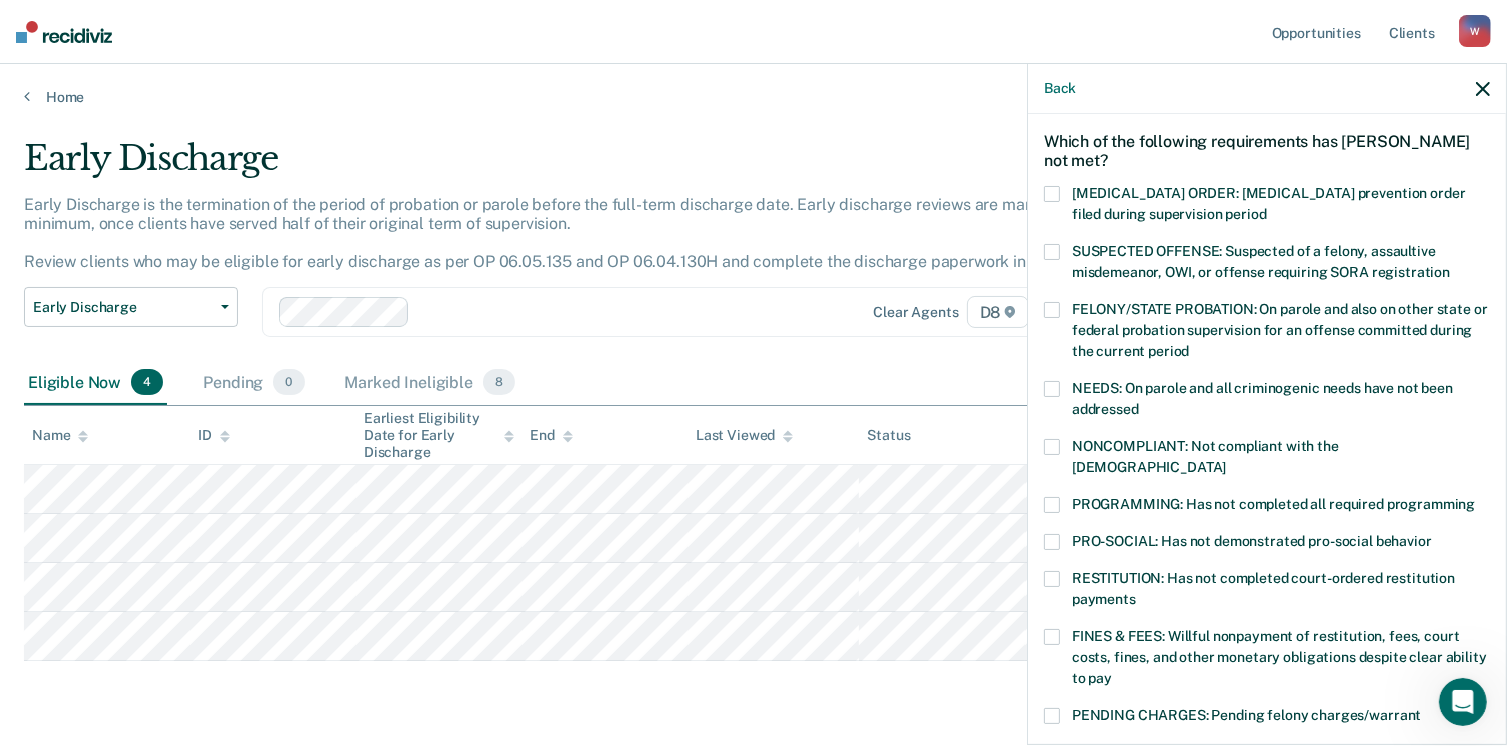 drag, startPoint x: 1056, startPoint y: 472, endPoint x: 1060, endPoint y: 485, distance: 13.601471 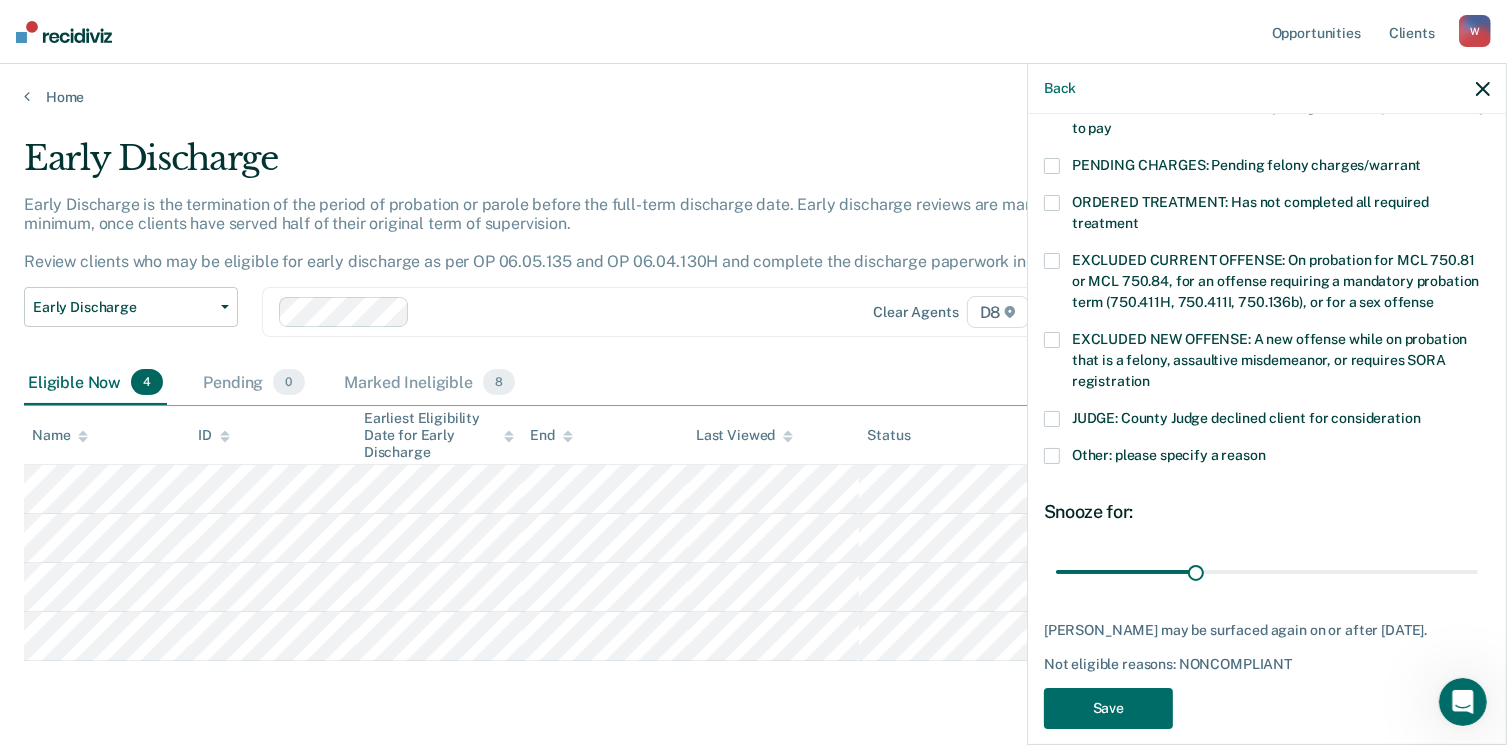 scroll, scrollTop: 80, scrollLeft: 0, axis: vertical 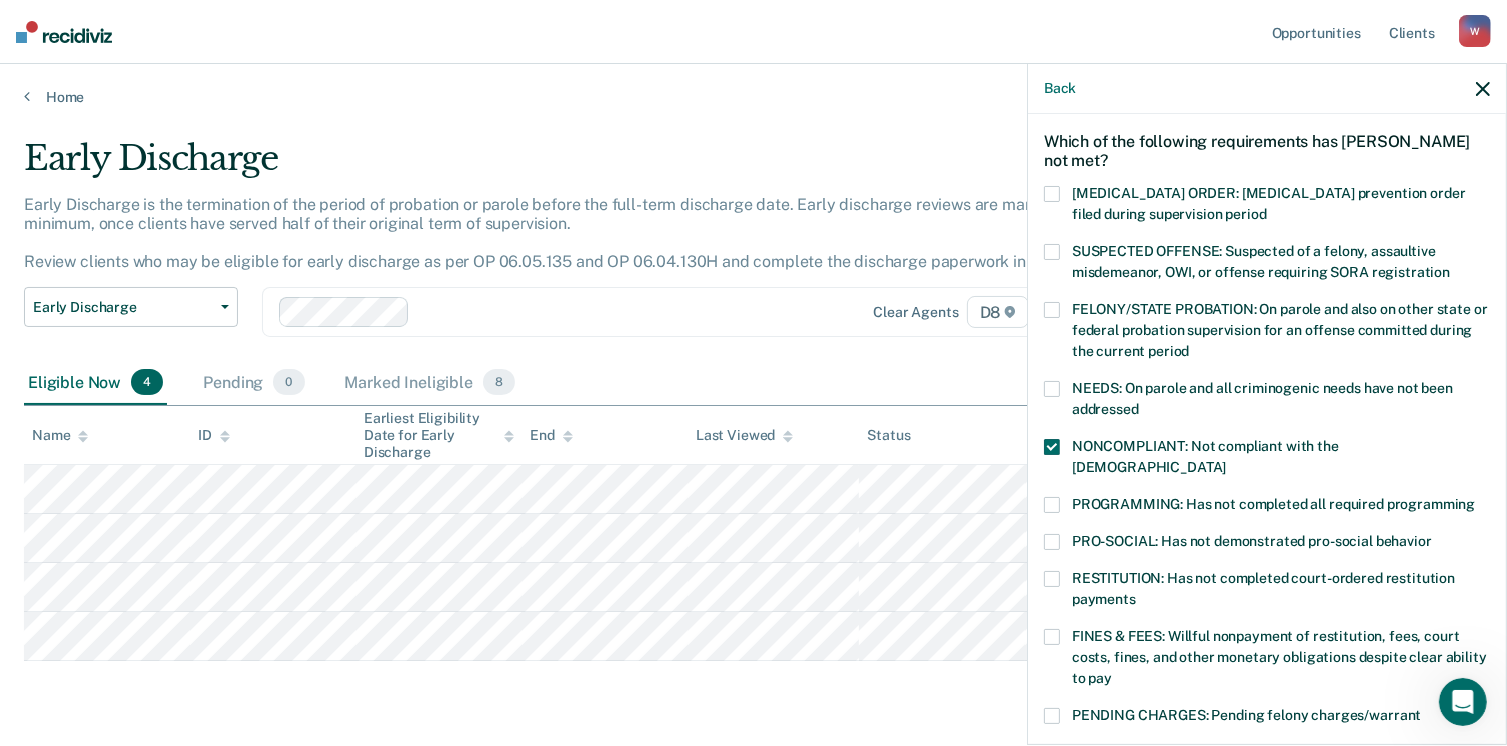 click at bounding box center [1052, 447] 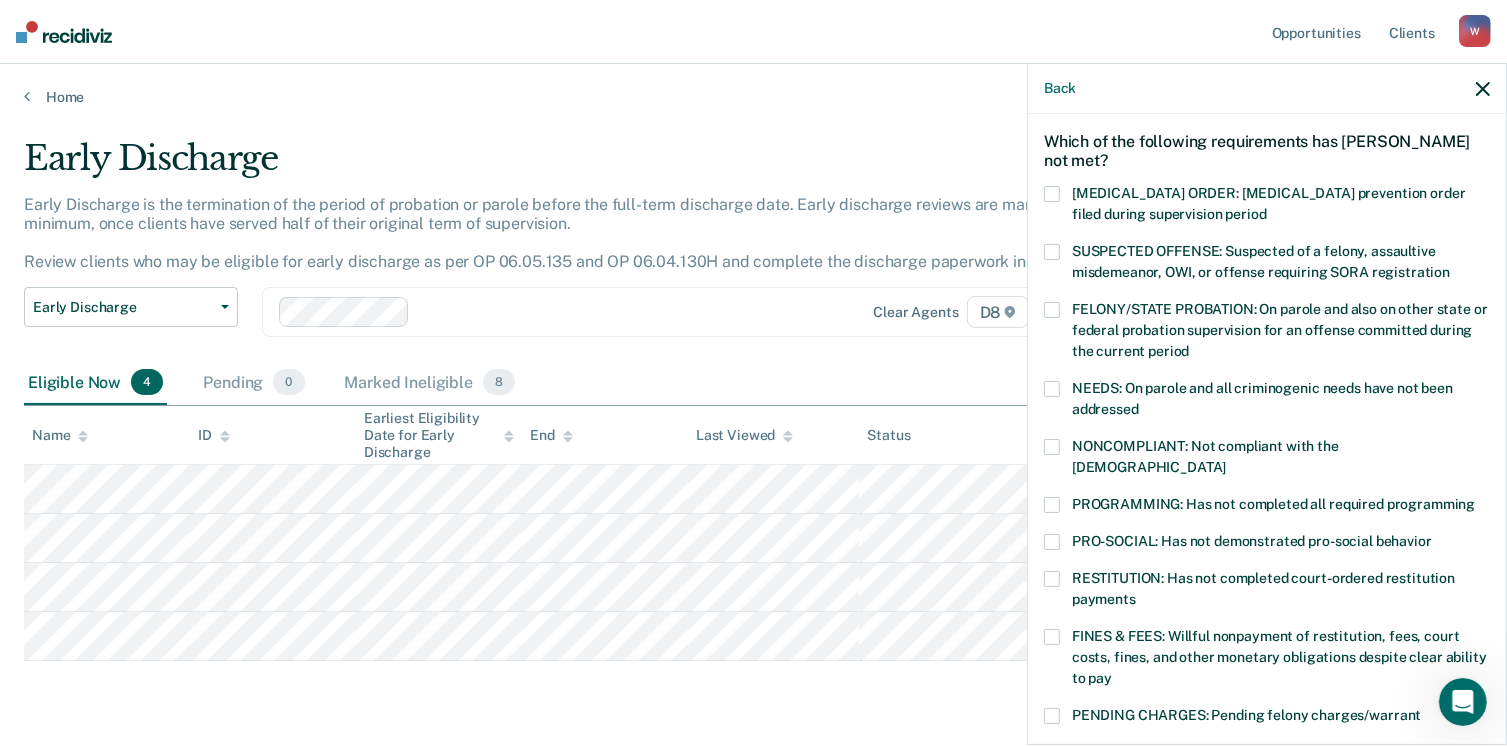 click on "PROGRAMMING: Has not completed all required programming" at bounding box center [1267, 507] 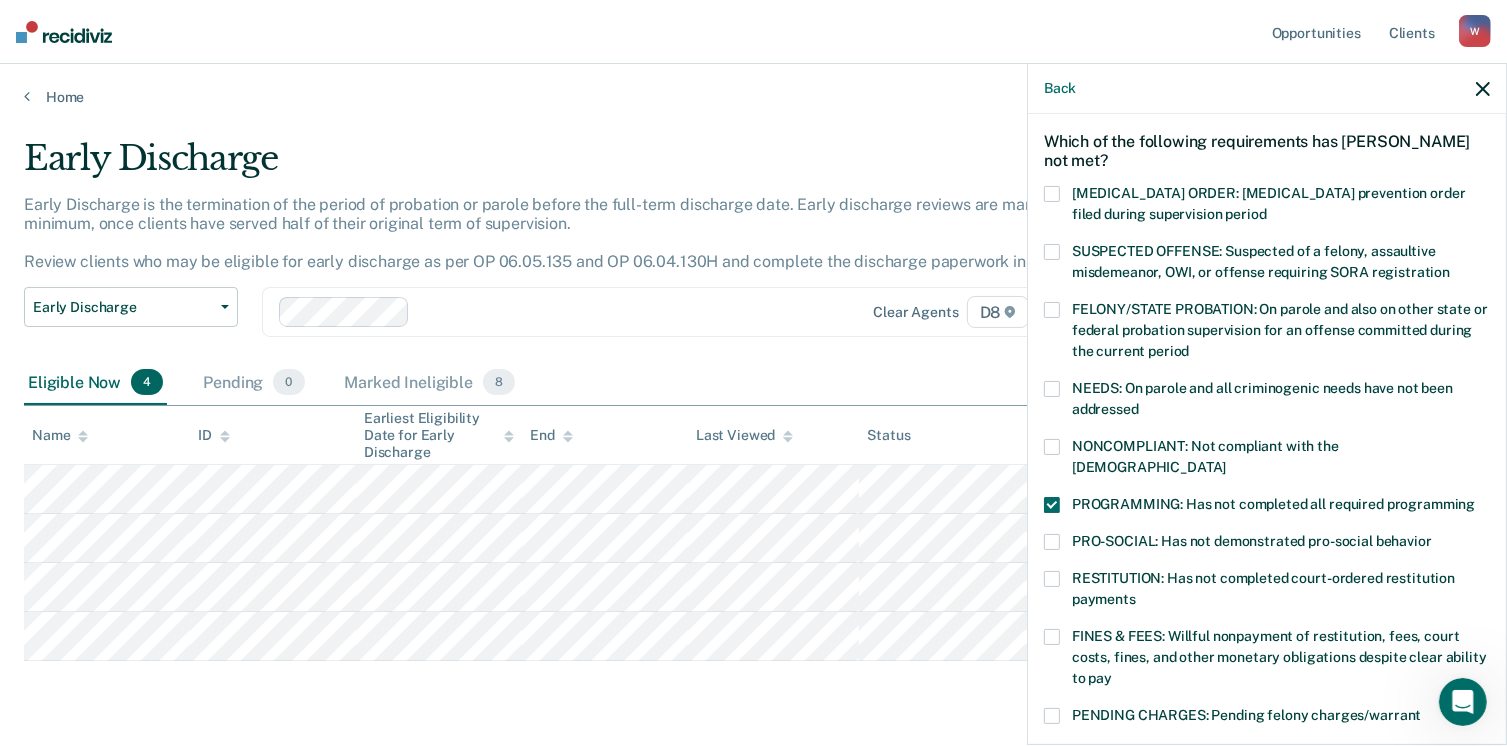 scroll, scrollTop: 630, scrollLeft: 0, axis: vertical 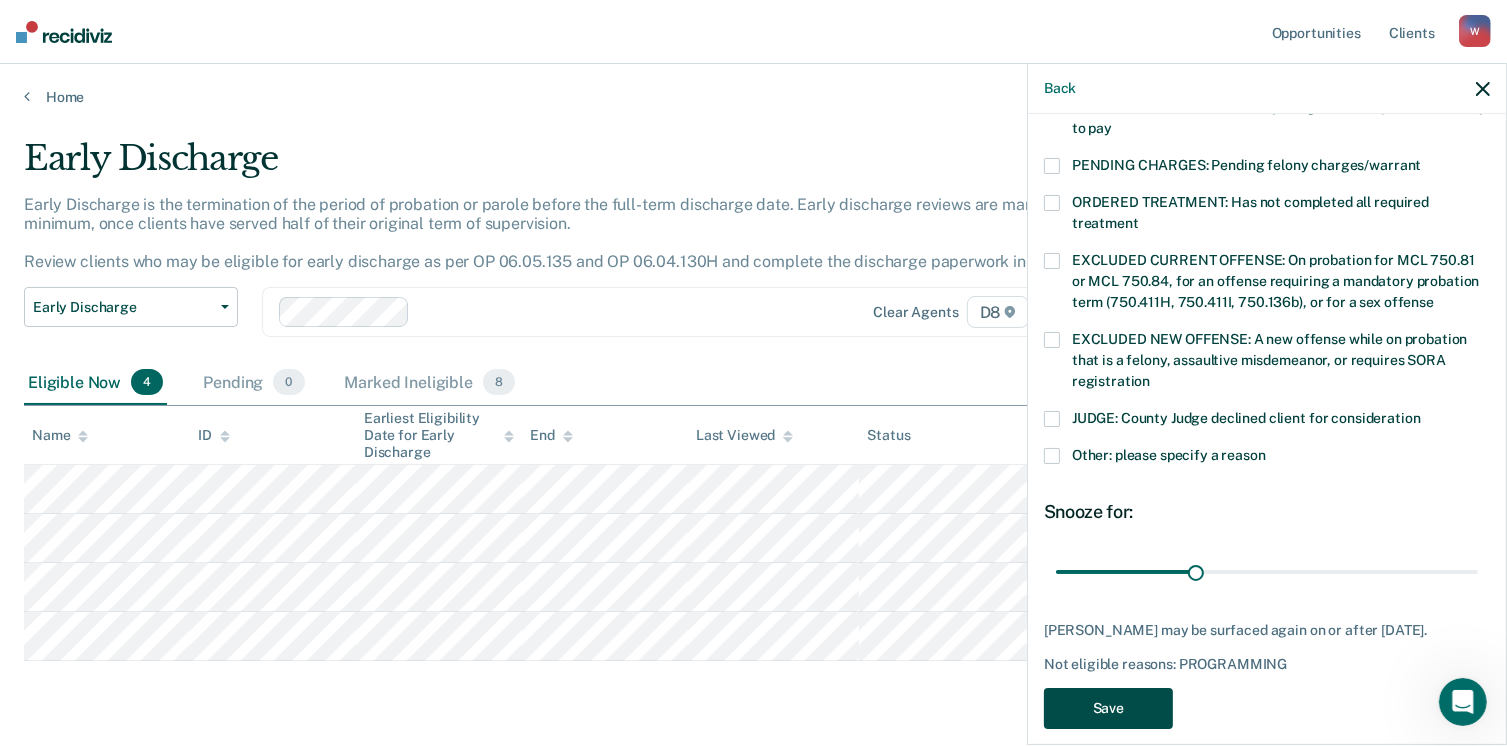click on "Save" at bounding box center [1108, 708] 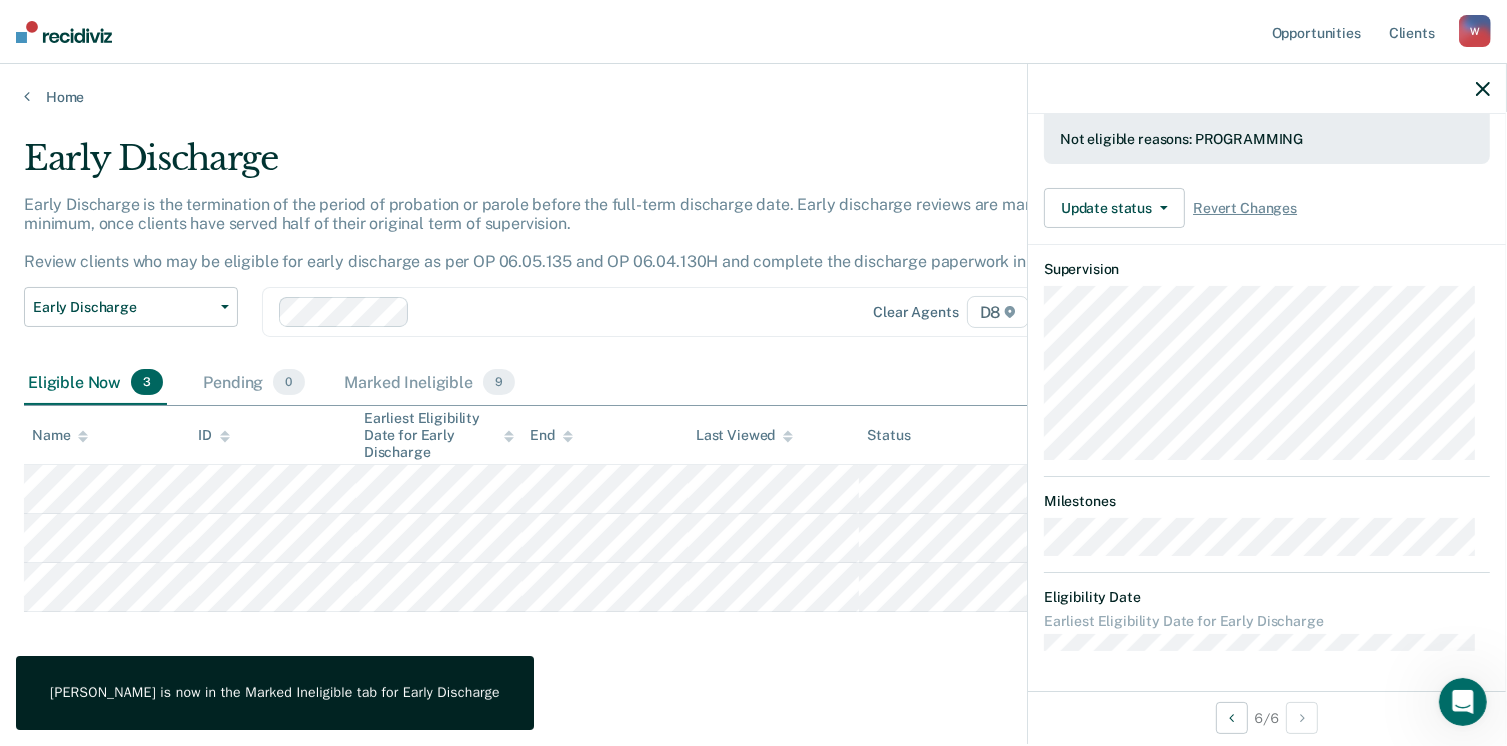 scroll, scrollTop: 540, scrollLeft: 0, axis: vertical 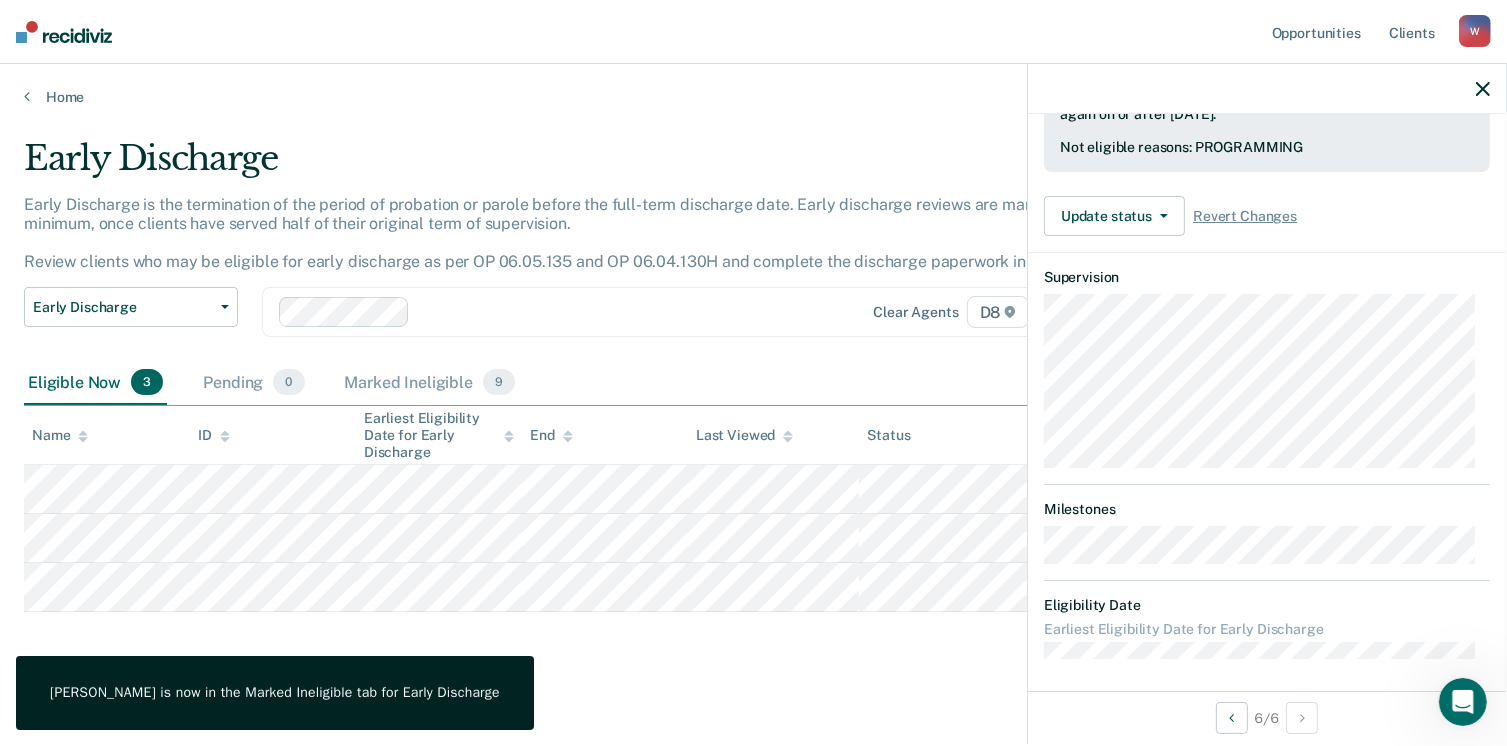 click on "Early Discharge   Early Discharge is the termination of the period of probation or parole before the full-term discharge date. Early discharge reviews are mandated, at minimum, once clients have served half of their original term of supervision. Review clients who may be eligible for early discharge as per OP 06.05.135 and OP 06.04.130H and complete the discharge paperwork in COMS. Early Discharge Classification Review Early Discharge Minimum Telephone Reporting Overdue for Discharge Supervision Level Mismatch Clear   agents D8   Eligible Now 3 Pending 0 Marked Ineligible 9
To pick up a draggable item, press the space bar.
While dragging, use the arrow keys to move the item.
Press space again to drop the item in its new position, or press escape to cancel.
Name ID Earliest Eligibility Date for Early Discharge End Last Viewed Status Assigned to" at bounding box center [753, 404] 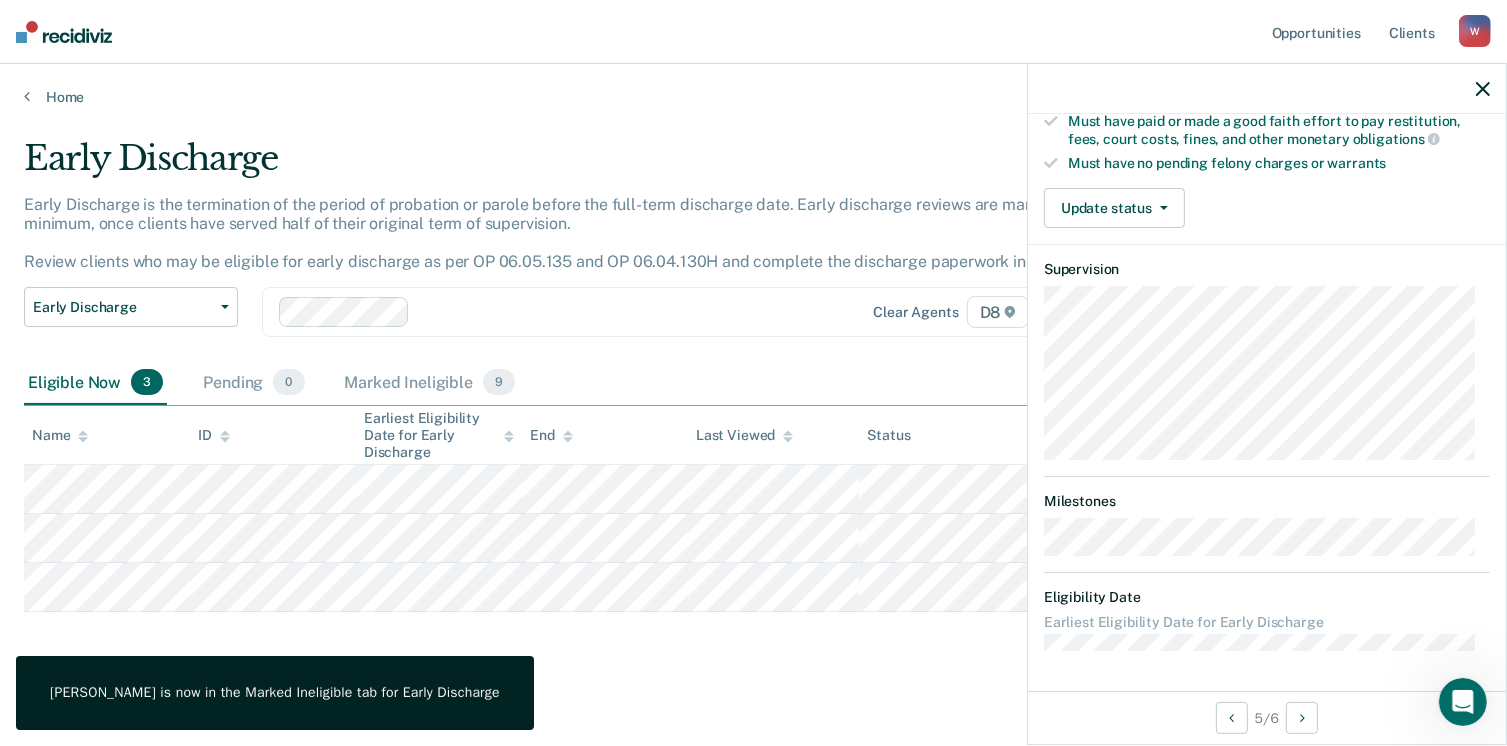 scroll, scrollTop: 392, scrollLeft: 0, axis: vertical 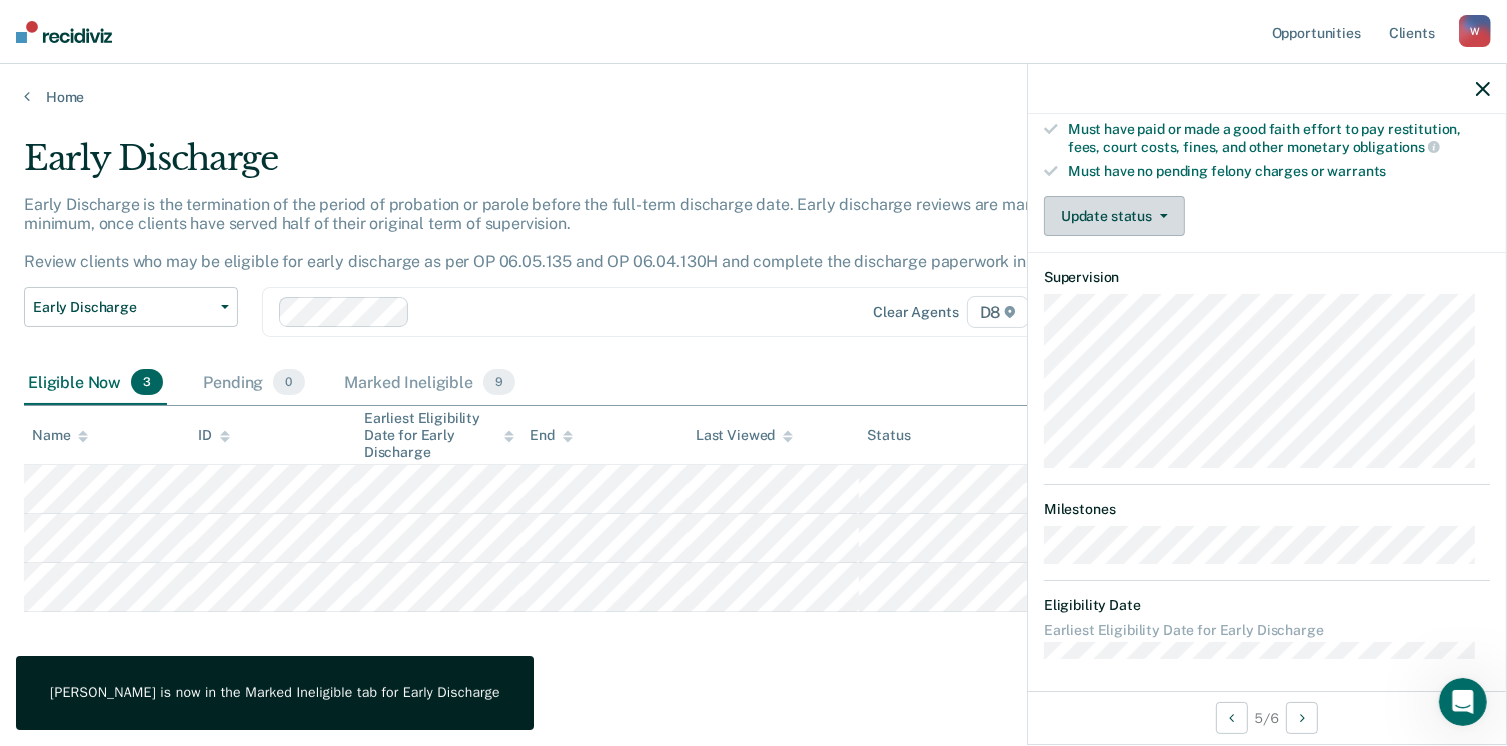 click on "Update status" at bounding box center (1114, 216) 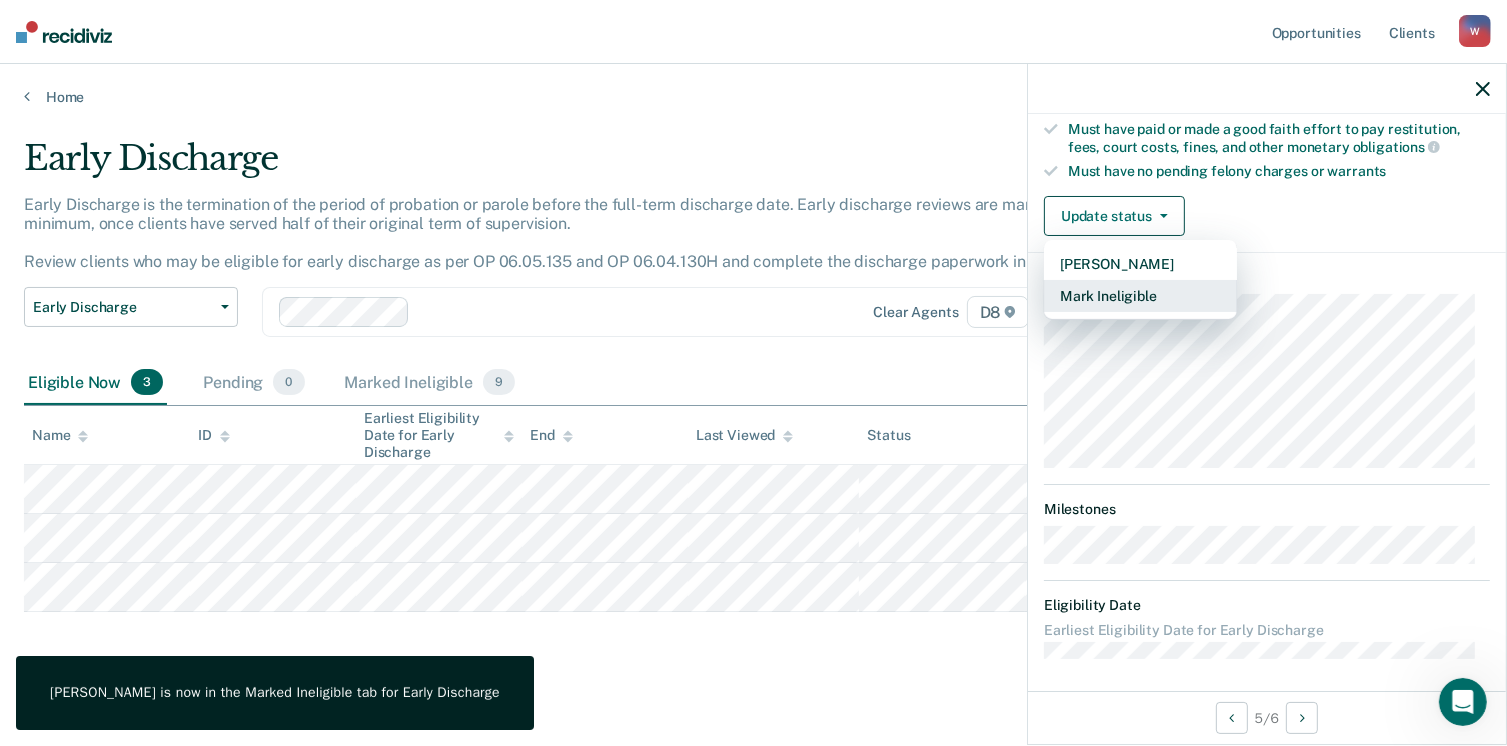click on "Mark Ineligible" at bounding box center (1140, 296) 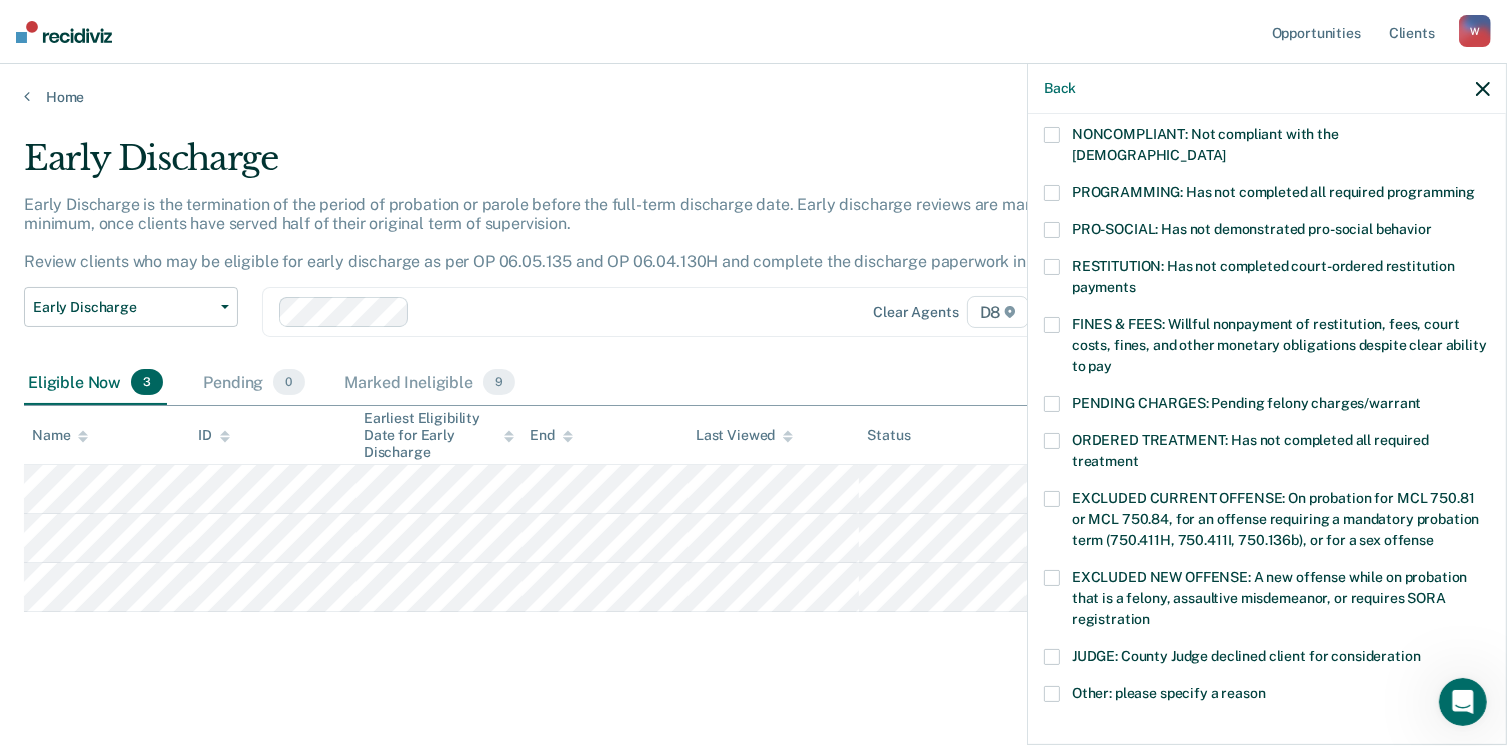 scroll, scrollTop: 0, scrollLeft: 0, axis: both 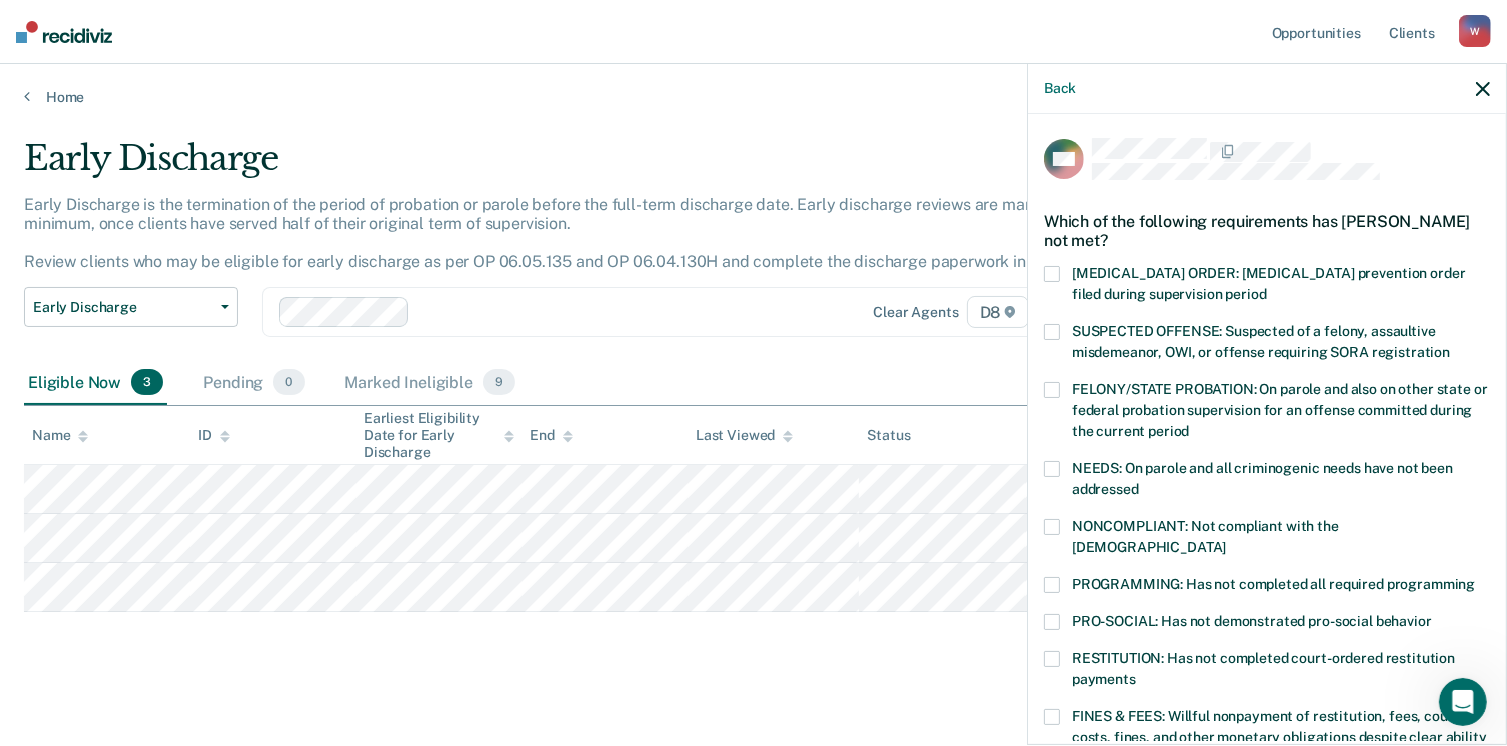 click at bounding box center (1052, 585) 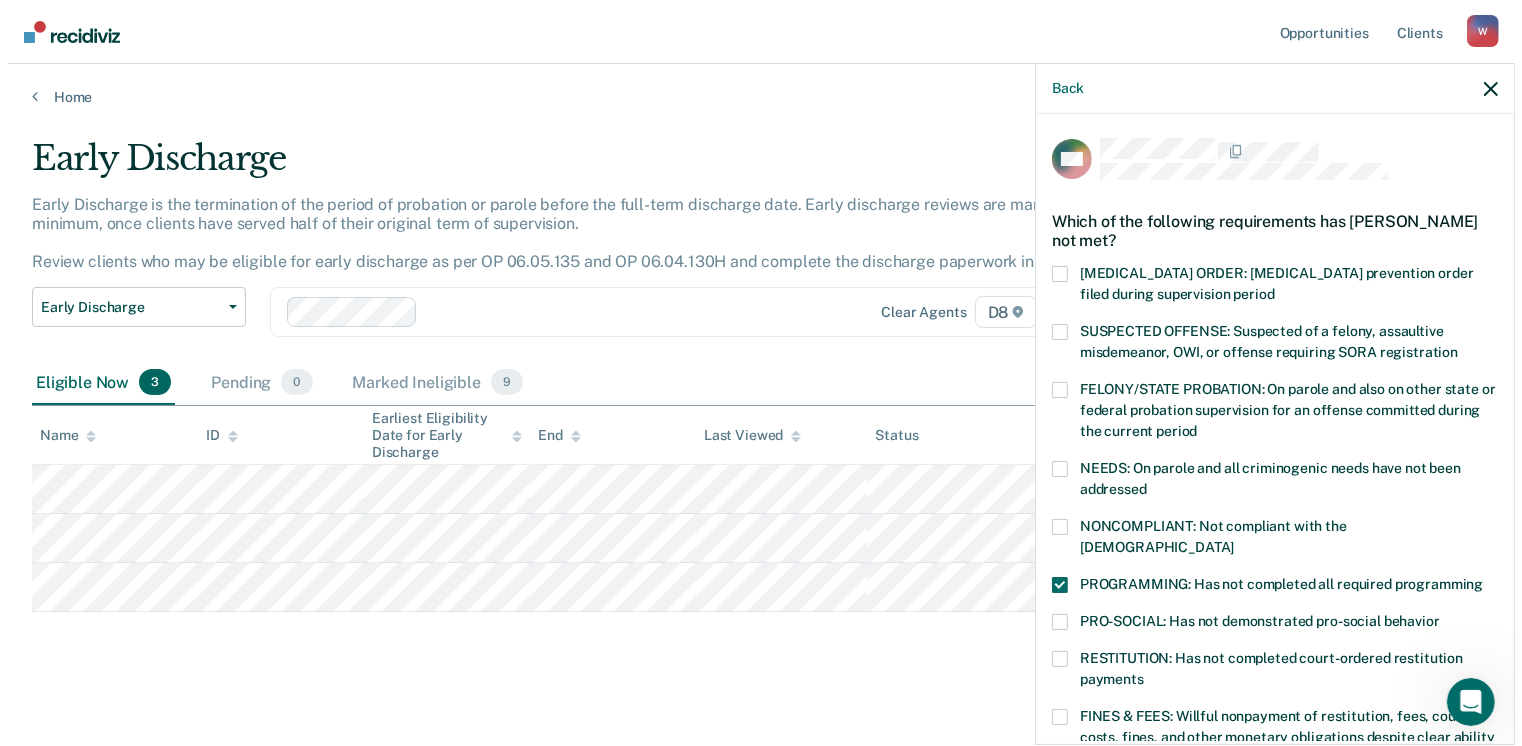 scroll, scrollTop: 630, scrollLeft: 0, axis: vertical 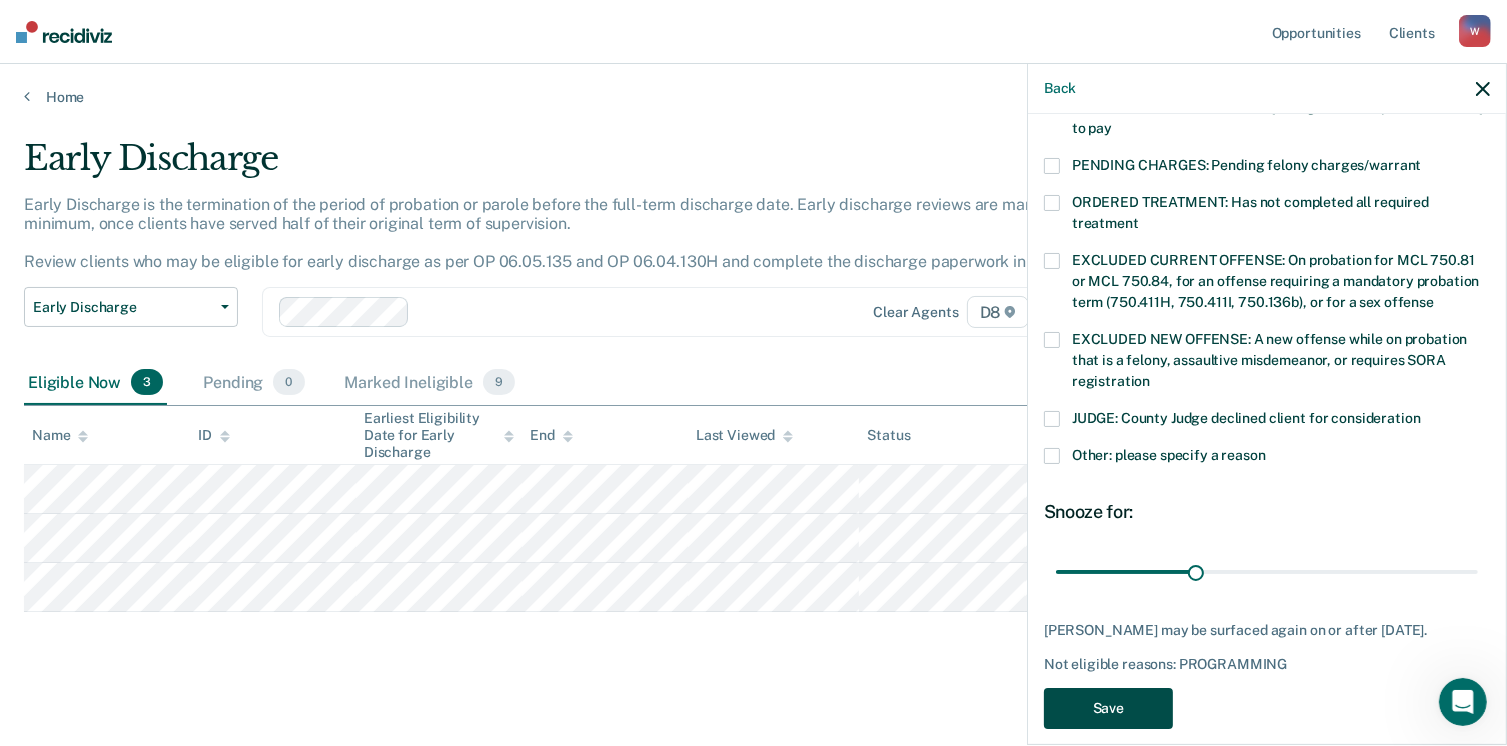click on "Save" at bounding box center (1108, 708) 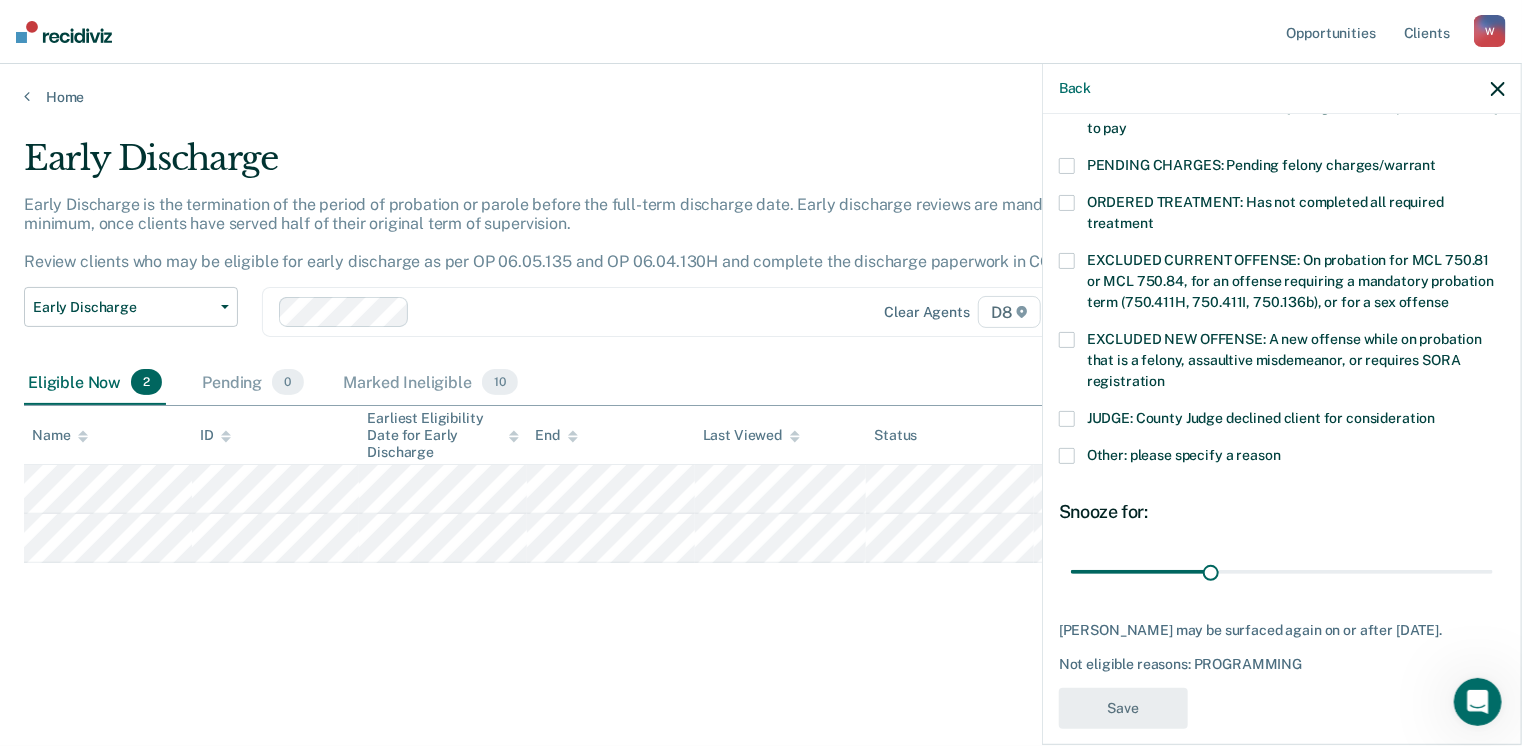 scroll, scrollTop: 540, scrollLeft: 0, axis: vertical 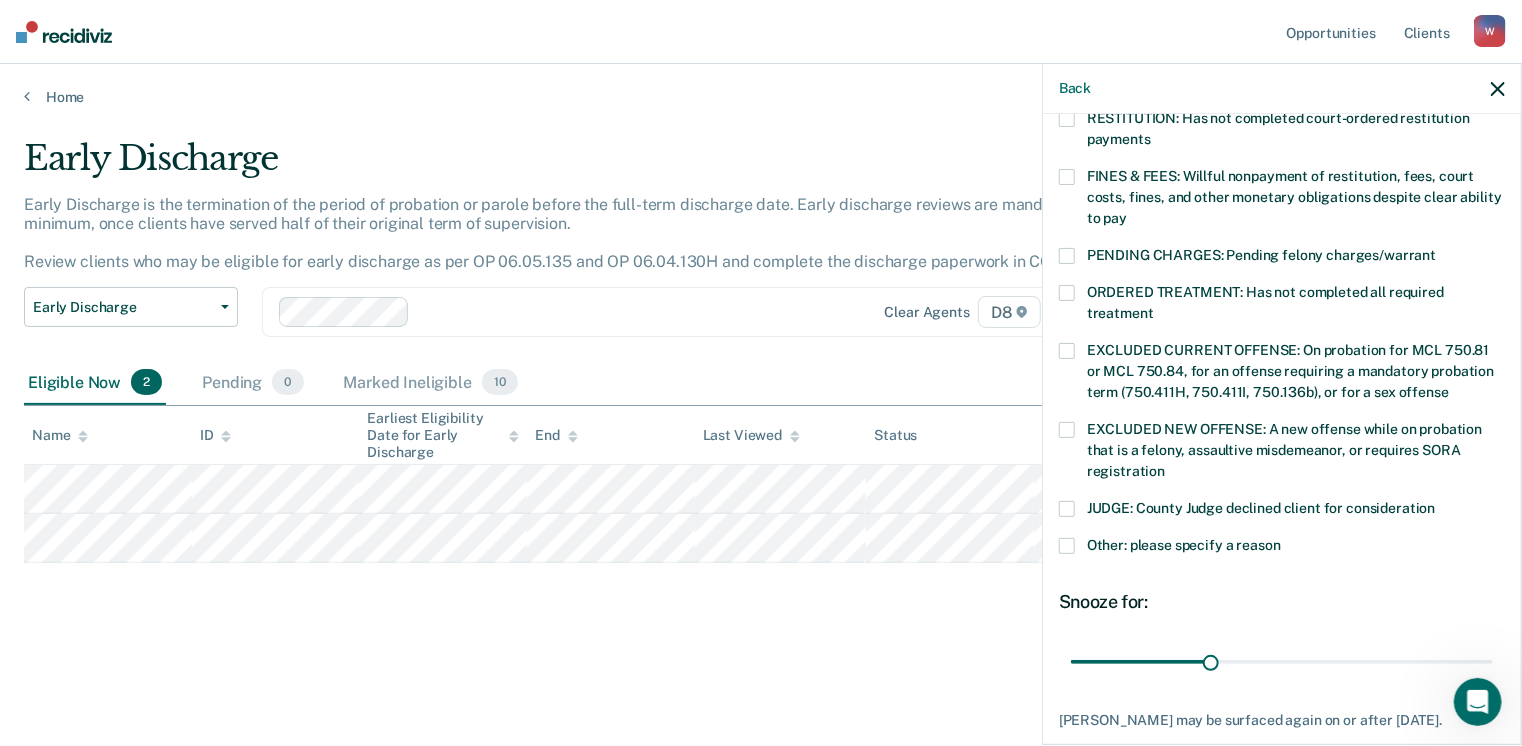 click on "Early Discharge   Early Discharge is the termination of the period of probation or parole before the full-term discharge date. Early discharge reviews are mandated, at minimum, once clients have served half of their original term of supervision. Review clients who may be eligible for early discharge as per OP 06.05.135 and OP 06.04.130H and complete the discharge paperwork in COMS. Early Discharge Classification Review Early Discharge Minimum Telephone Reporting Overdue for Discharge Supervision Level Mismatch Clear   agents D8   Eligible Now 2 Pending 0 Marked Ineligible 10
To pick up a draggable item, press the space bar.
While dragging, use the arrow keys to move the item.
Press space again to drop the item in its new position, or press escape to cancel.
Name ID Earliest Eligibility Date for Early Discharge End Last Viewed Status Assigned to" at bounding box center (761, 423) 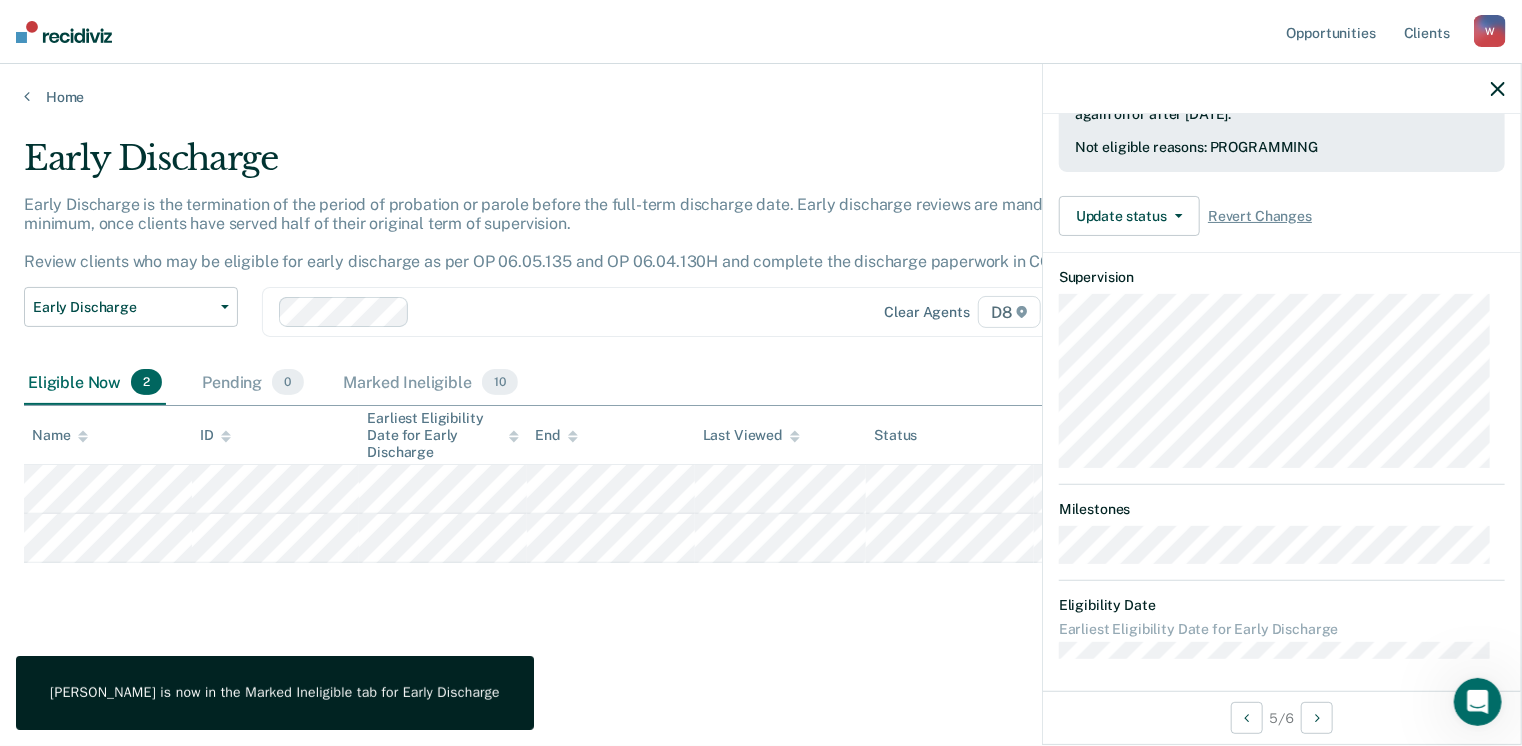 click at bounding box center (1498, 88) 